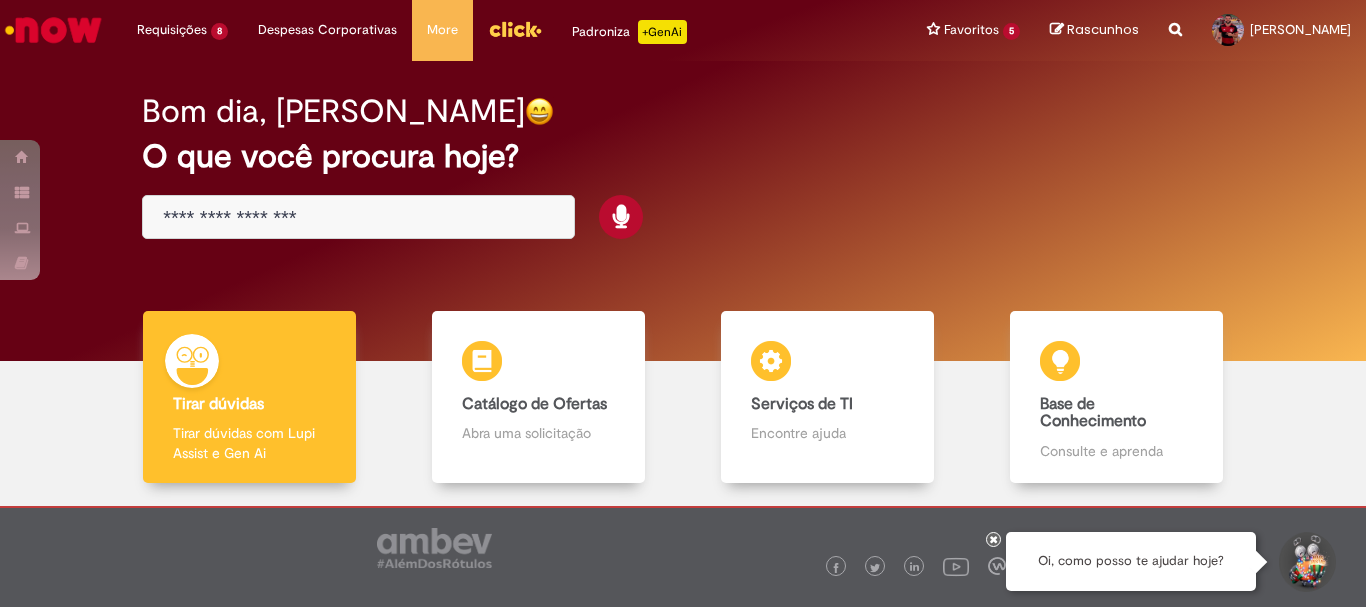 scroll, scrollTop: 0, scrollLeft: 0, axis: both 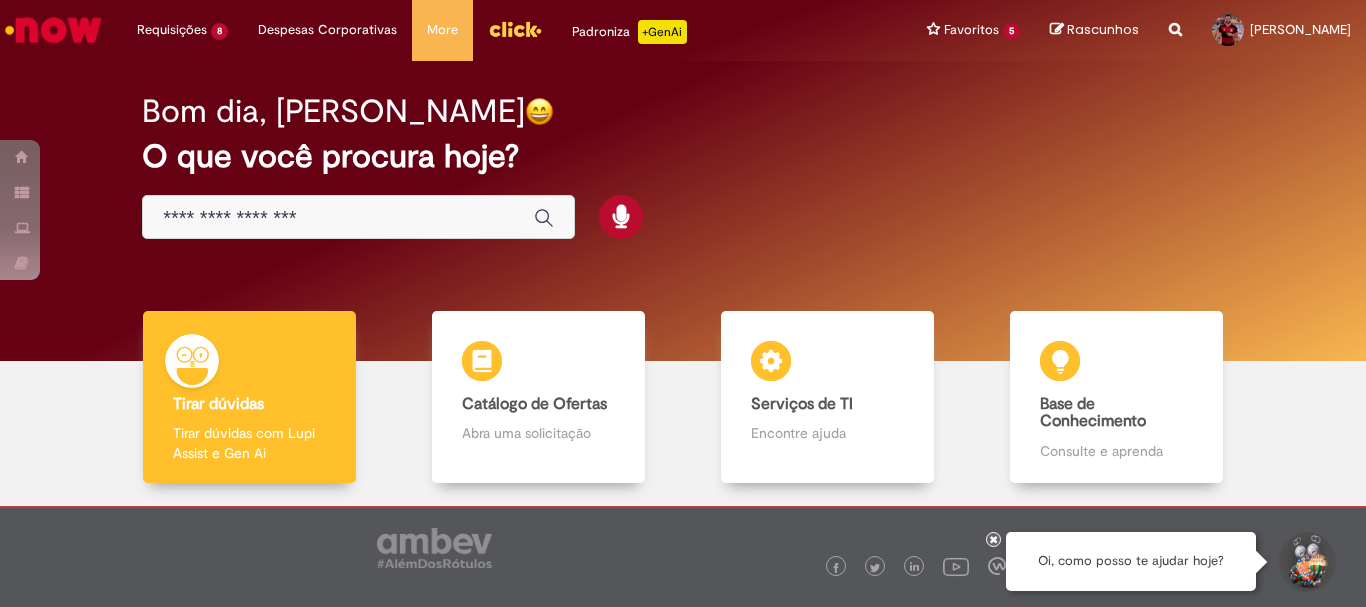 click at bounding box center (338, 218) 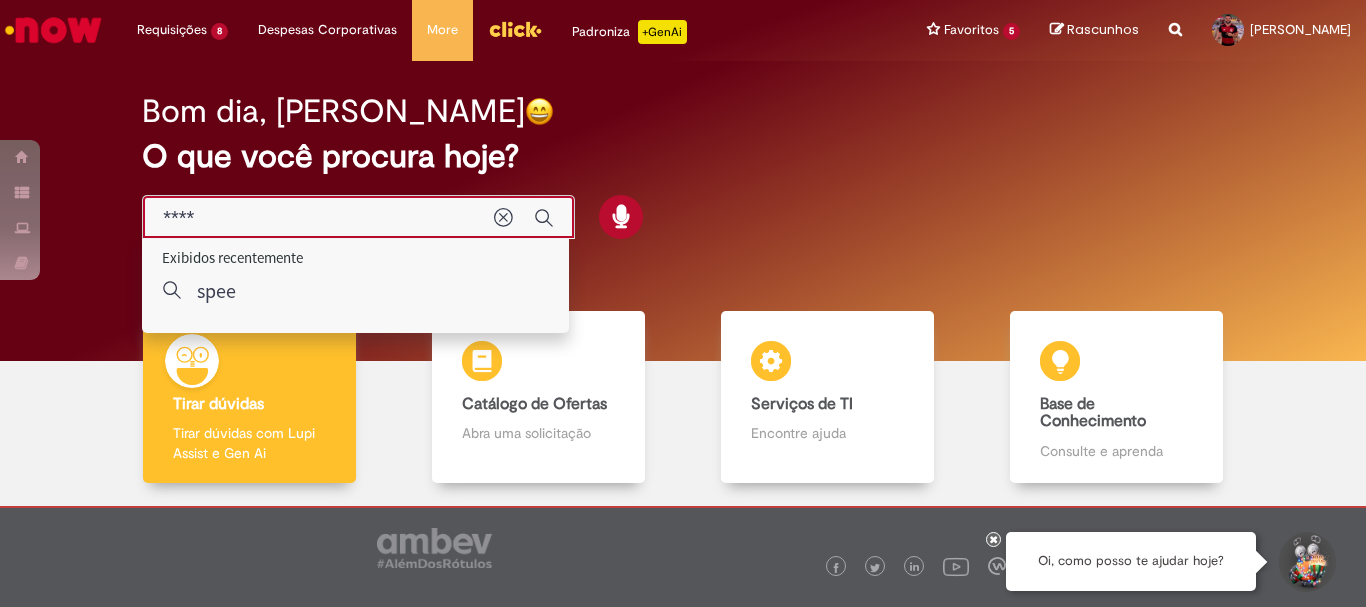 type on "*****" 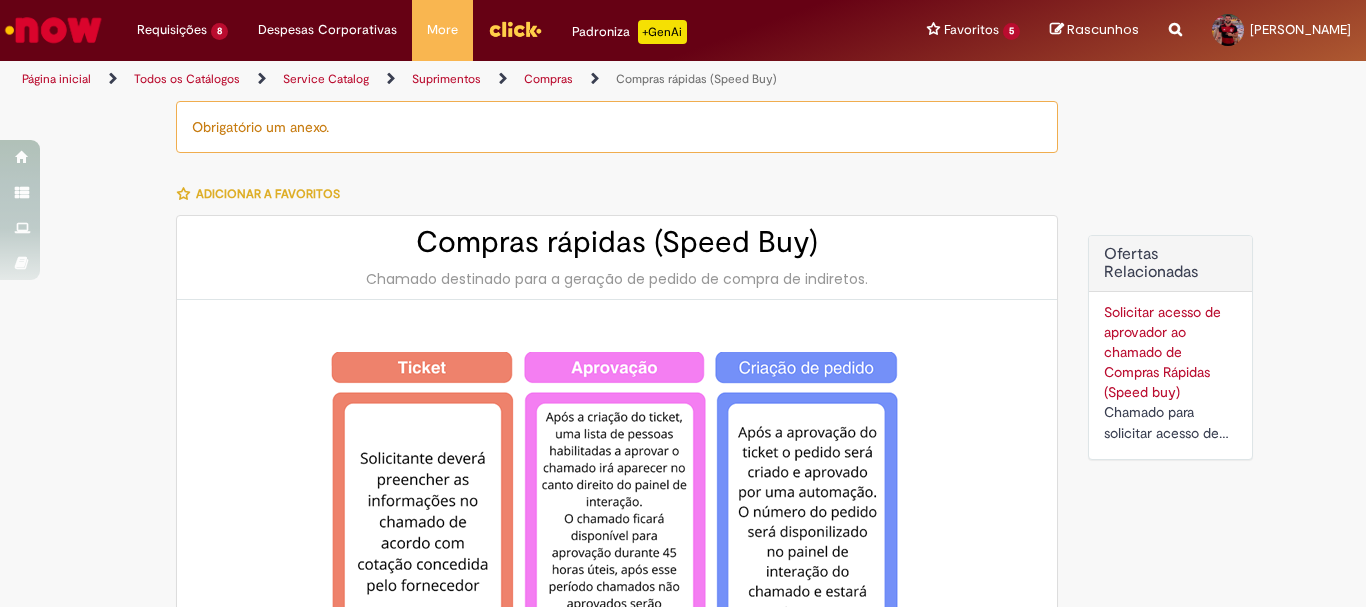 type on "********" 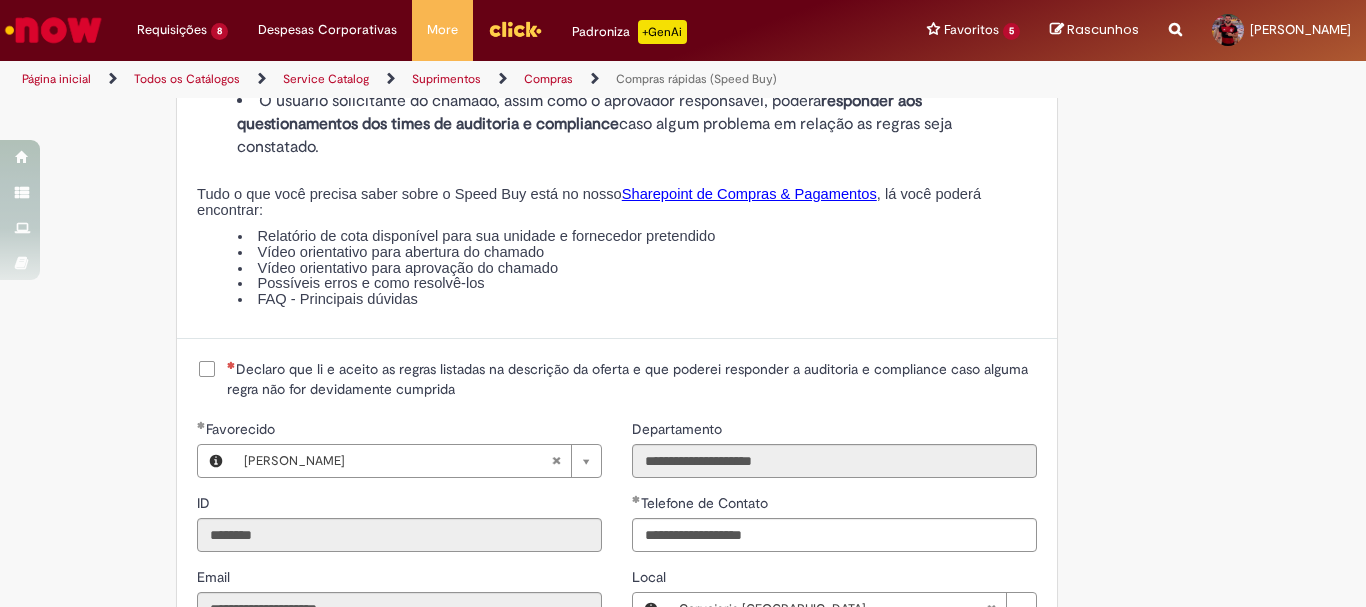 scroll, scrollTop: 2400, scrollLeft: 0, axis: vertical 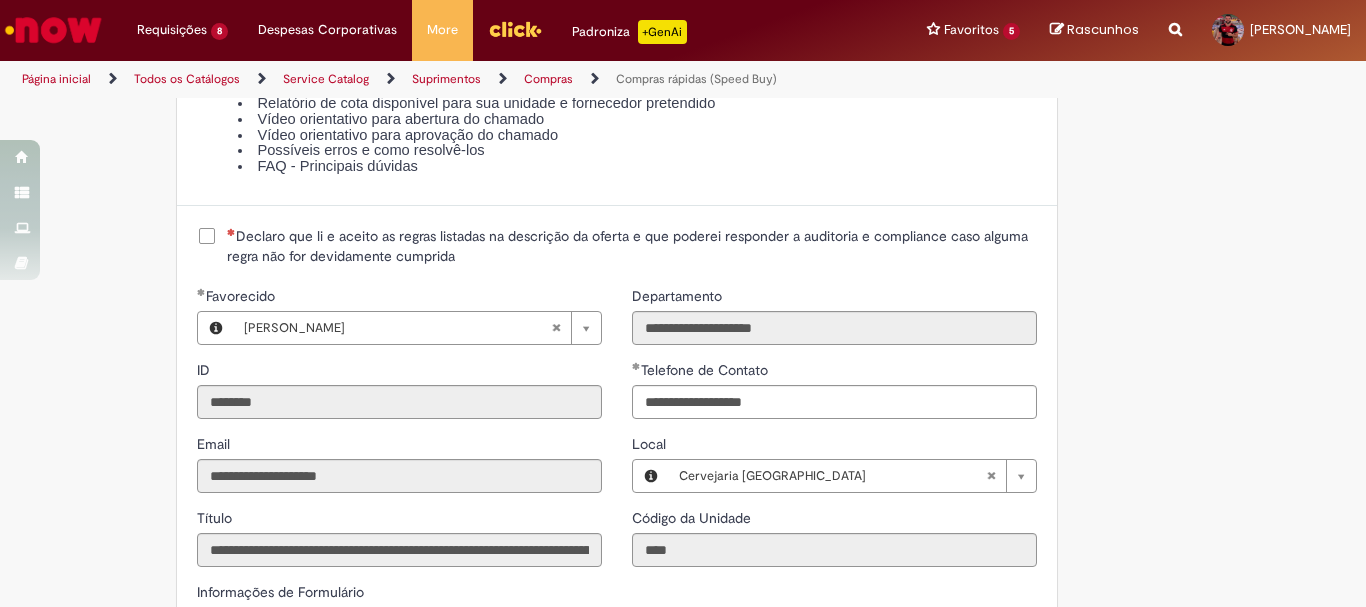 click on "Declaro que li e aceito as regras listadas na descrição da oferta e que poderei responder a auditoria e compliance caso alguma regra não for devidamente cumprida" at bounding box center [632, 246] 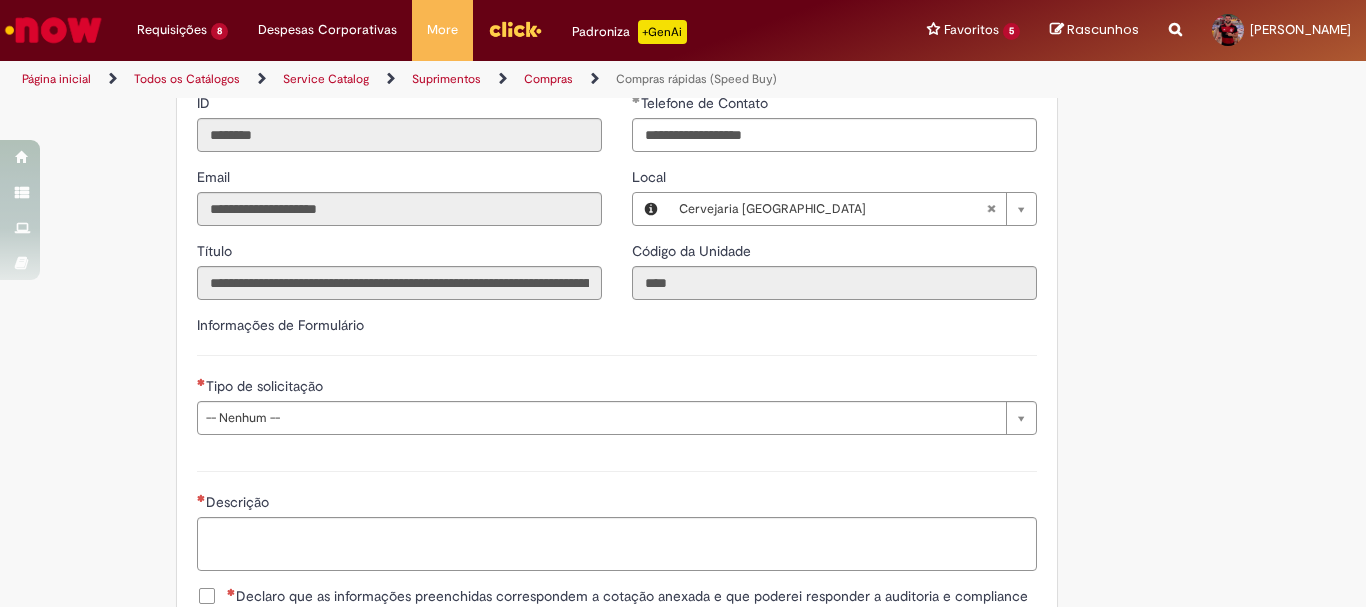 scroll, scrollTop: 2800, scrollLeft: 0, axis: vertical 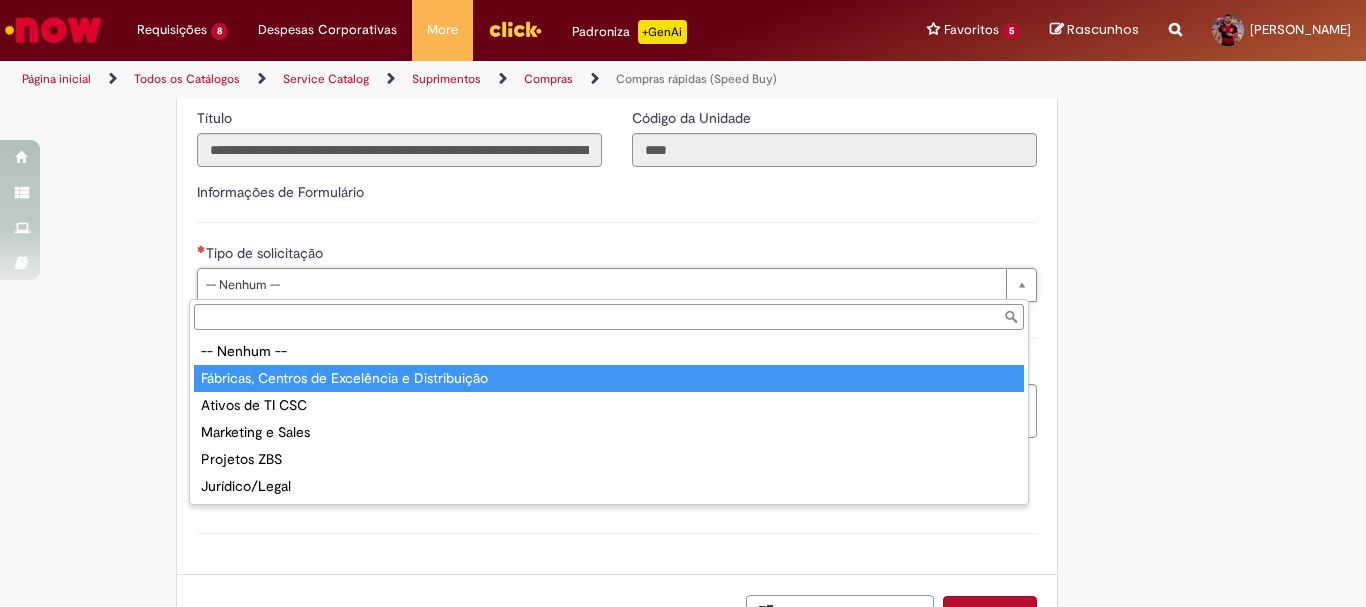 type on "**********" 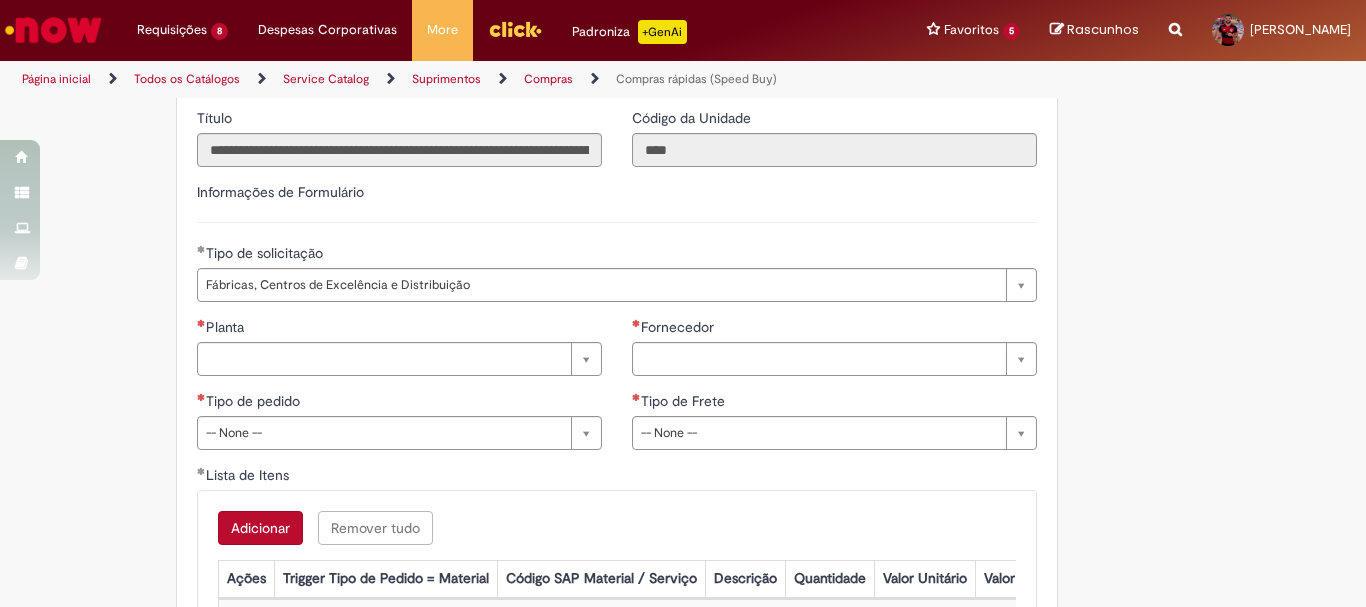 click on "Obrigatório um anexo.
Adicionar a Favoritos
Compras rápidas (Speed Buy)
Chamado destinado para a geração de pedido de compra de indiretos.
O Speed buy é a ferramenta oficial para a geração de pedidos de compra que atenda aos seguintes requisitos:
Compras de material e serviço indiretos
Compras inferiores a R$13.000 *
Compras com fornecedores nacionais
Compras de material sem contrato ativo no SAP para o centro solicitado
* Essa cota é referente ao tipo de solicitação padrão de Speed buy. Os chamados com cotas especiais podem possuir valores divergentes.
Regras de Utilização
No campo “Tipo de Solicitação” selecionar a opção correspondente a sua unidade de negócio.
Solicitação Padrão de Speed buy:
Fábricas, centros de Excelência e de Distribuição:  habilitado para todos usuários ambev
Ativos   de TI:" at bounding box center (683, -744) 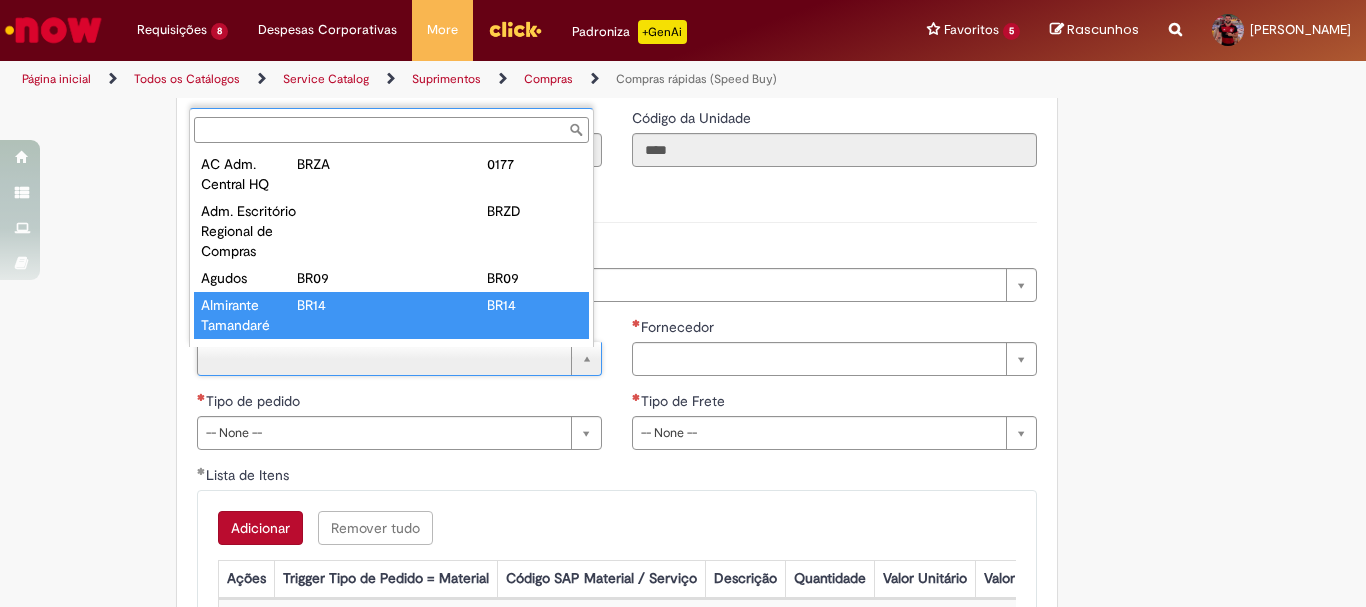 scroll, scrollTop: 8, scrollLeft: 0, axis: vertical 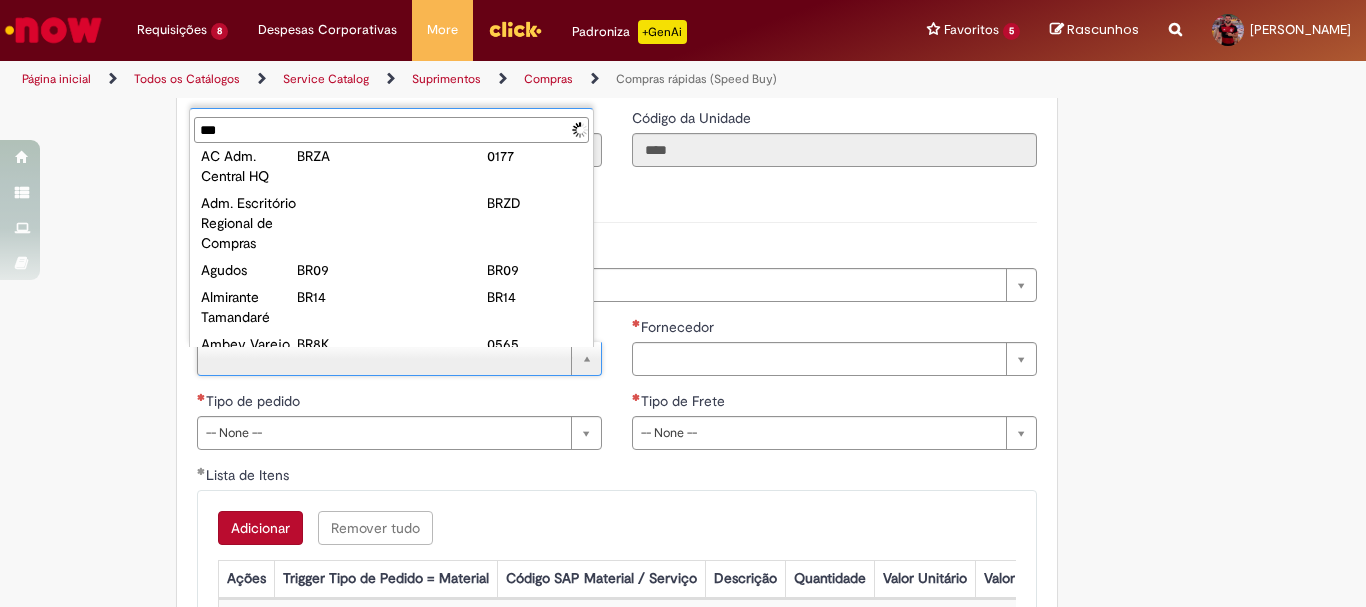 type on "****" 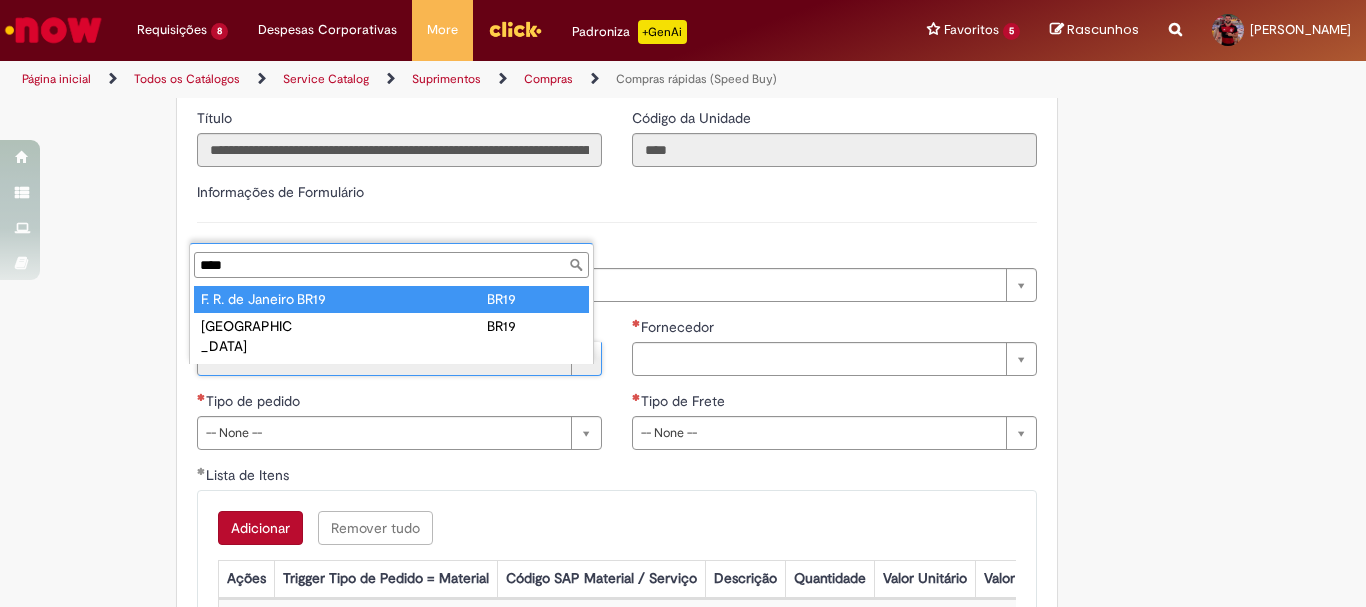 scroll, scrollTop: 0, scrollLeft: 0, axis: both 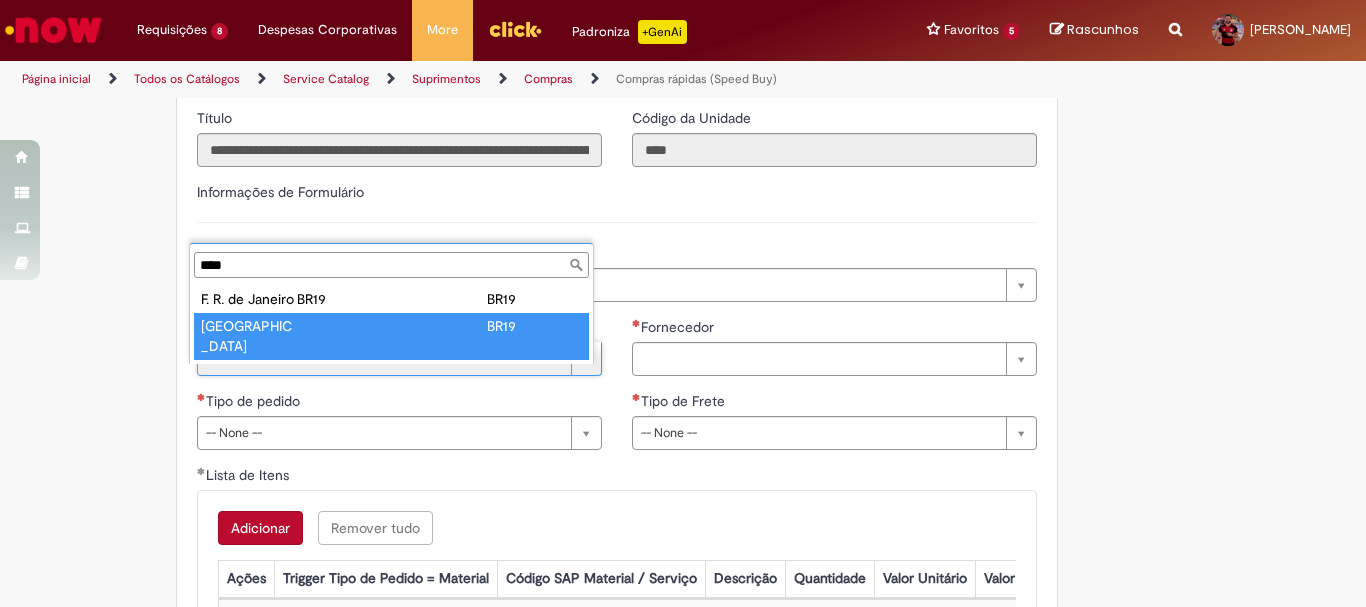 type on "**********" 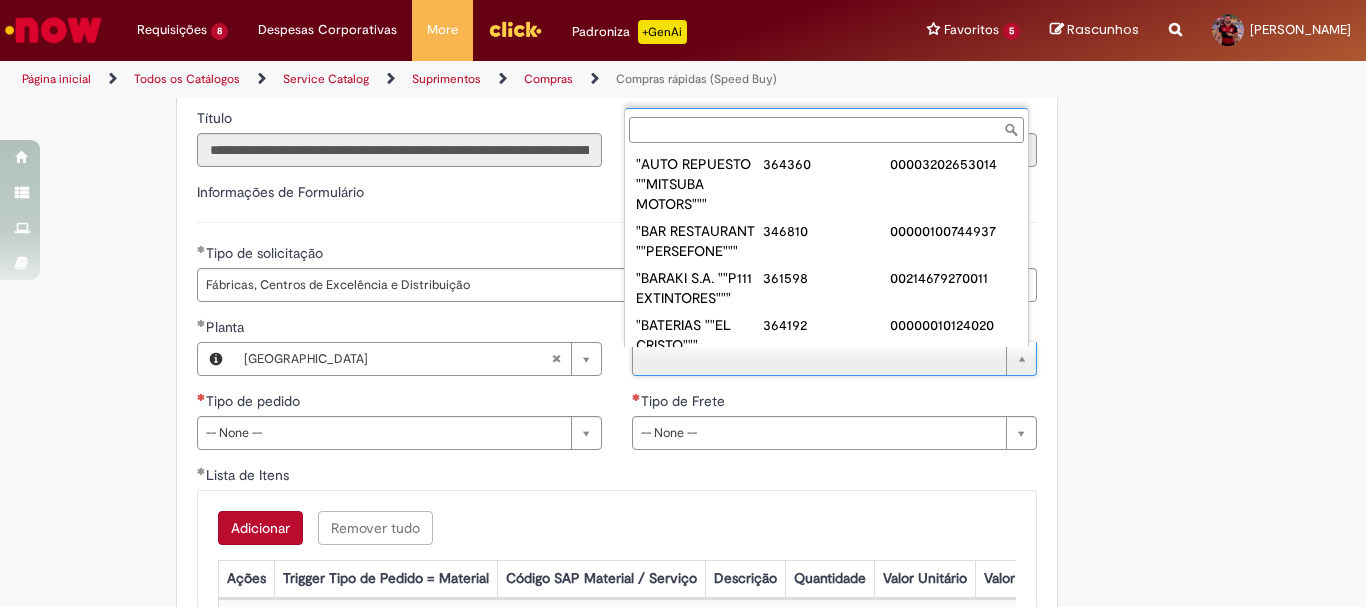 click on "Fornecedor" at bounding box center [826, 130] 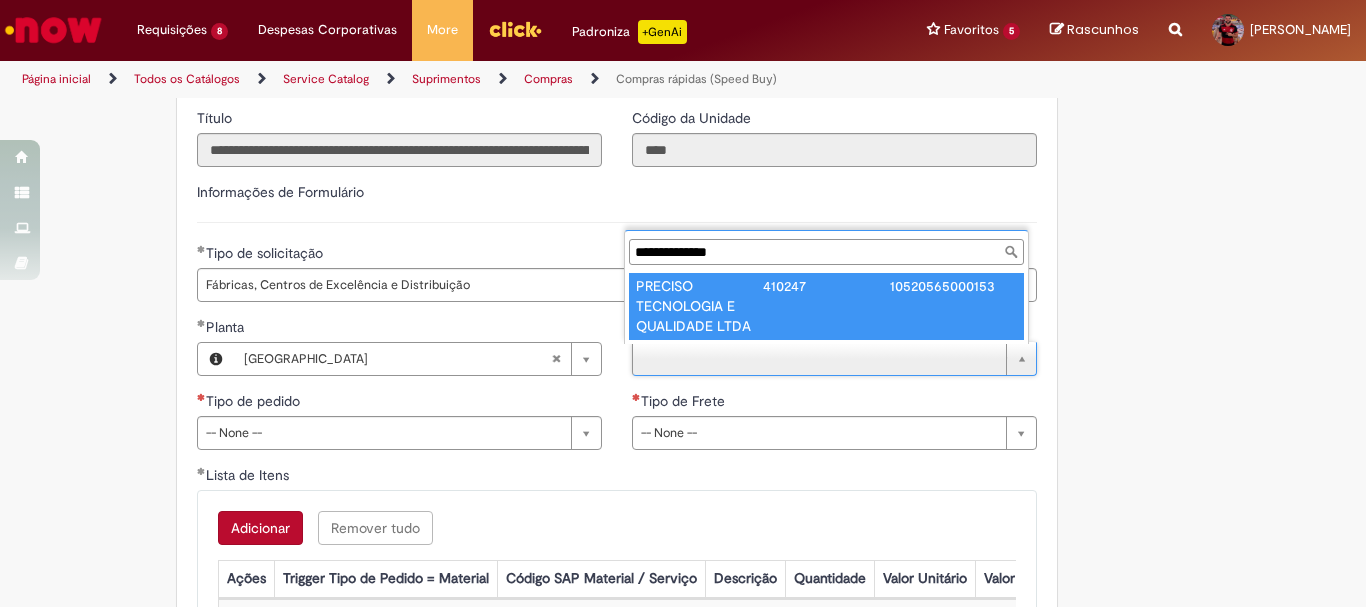 type on "**********" 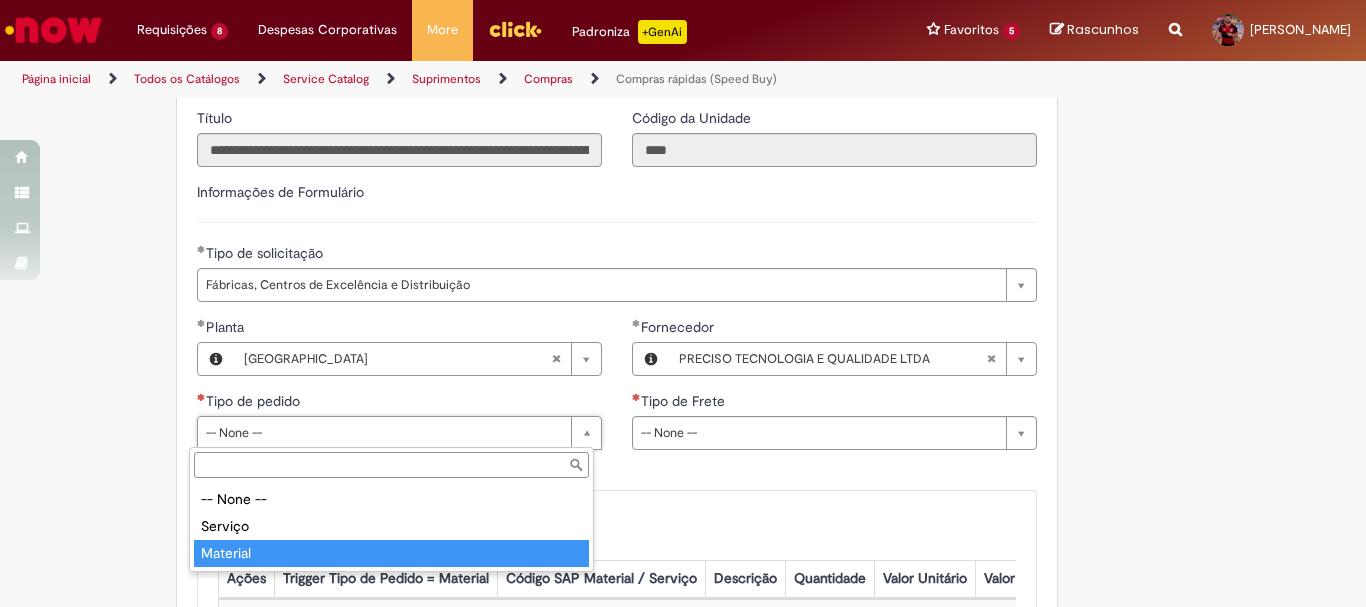 type on "********" 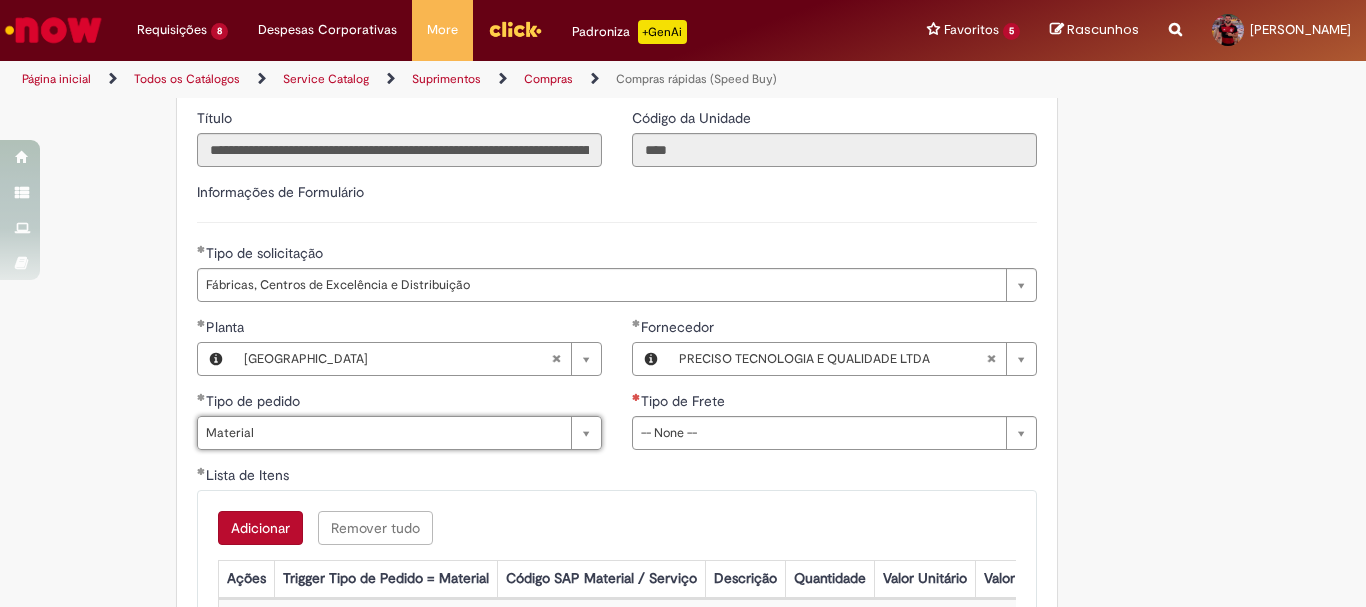 click on "Obrigatório um anexo.
Adicionar a Favoritos
Compras rápidas (Speed Buy)
Chamado destinado para a geração de pedido de compra de indiretos.
O Speed buy é a ferramenta oficial para a geração de pedidos de compra que atenda aos seguintes requisitos:
Compras de material e serviço indiretos
Compras inferiores a R$13.000 *
Compras com fornecedores nacionais
Compras de material sem contrato ativo no SAP para o centro solicitado
* Essa cota é referente ao tipo de solicitação padrão de Speed buy. Os chamados com cotas especiais podem possuir valores divergentes.
Regras de Utilização
No campo “Tipo de Solicitação” selecionar a opção correspondente a sua unidade de negócio.
Solicitação Padrão de Speed buy:
Fábricas, centros de Excelência e de Distribuição:  habilitado para todos usuários ambev
Ativos   de TI:" at bounding box center [683, -744] 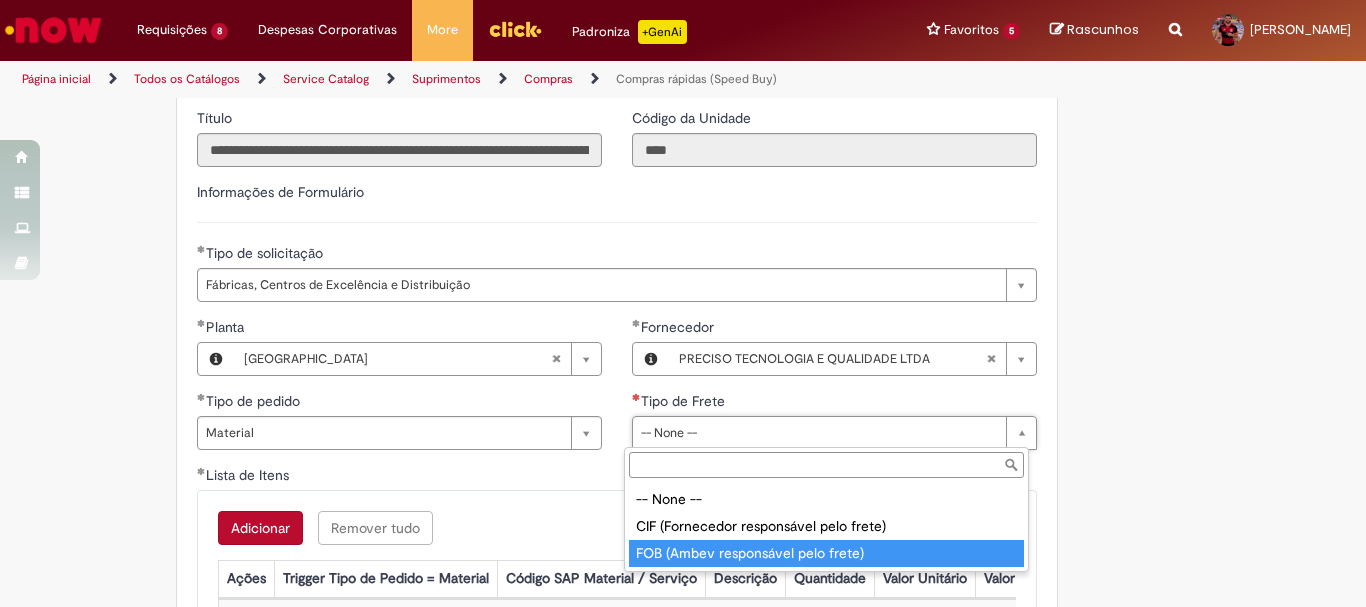 type on "**********" 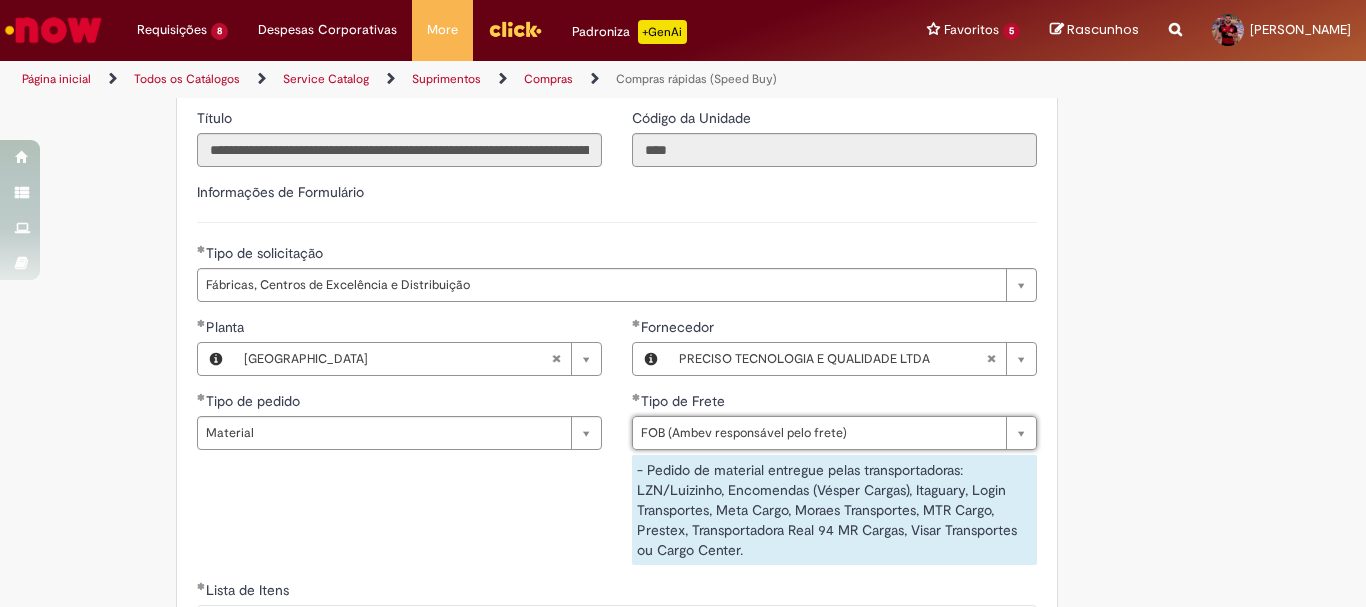 click on "Obrigatório um anexo.
Adicionar a Favoritos
Compras rápidas (Speed Buy)
Chamado destinado para a geração de pedido de compra de indiretos.
O Speed buy é a ferramenta oficial para a geração de pedidos de compra que atenda aos seguintes requisitos:
Compras de material e serviço indiretos
Compras inferiores a R$13.000 *
Compras com fornecedores nacionais
Compras de material sem contrato ativo no SAP para o centro solicitado
* Essa cota é referente ao tipo de solicitação padrão de Speed buy. Os chamados com cotas especiais podem possuir valores divergentes.
Regras de Utilização
No campo “Tipo de Solicitação” selecionar a opção correspondente a sua unidade de negócio.
Solicitação Padrão de Speed buy:
Fábricas, centros de Excelência e de Distribuição:  habilitado para todos usuários ambev
Ativos   de TI:" at bounding box center [683, -687] 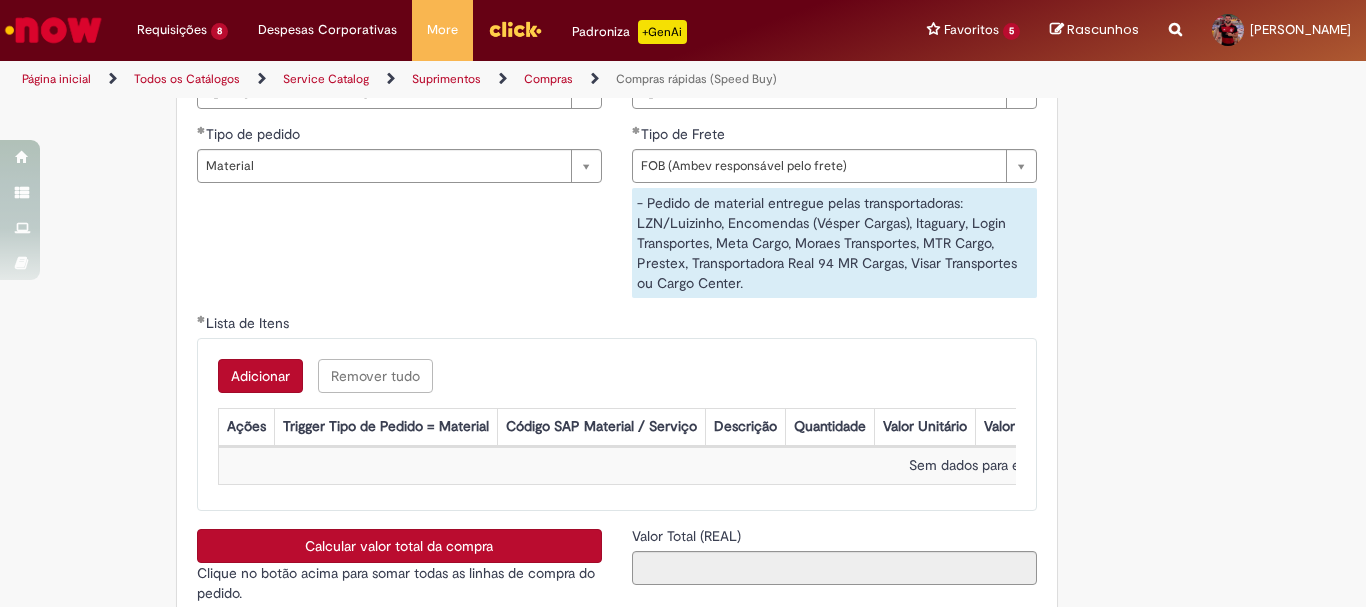 scroll, scrollTop: 3200, scrollLeft: 0, axis: vertical 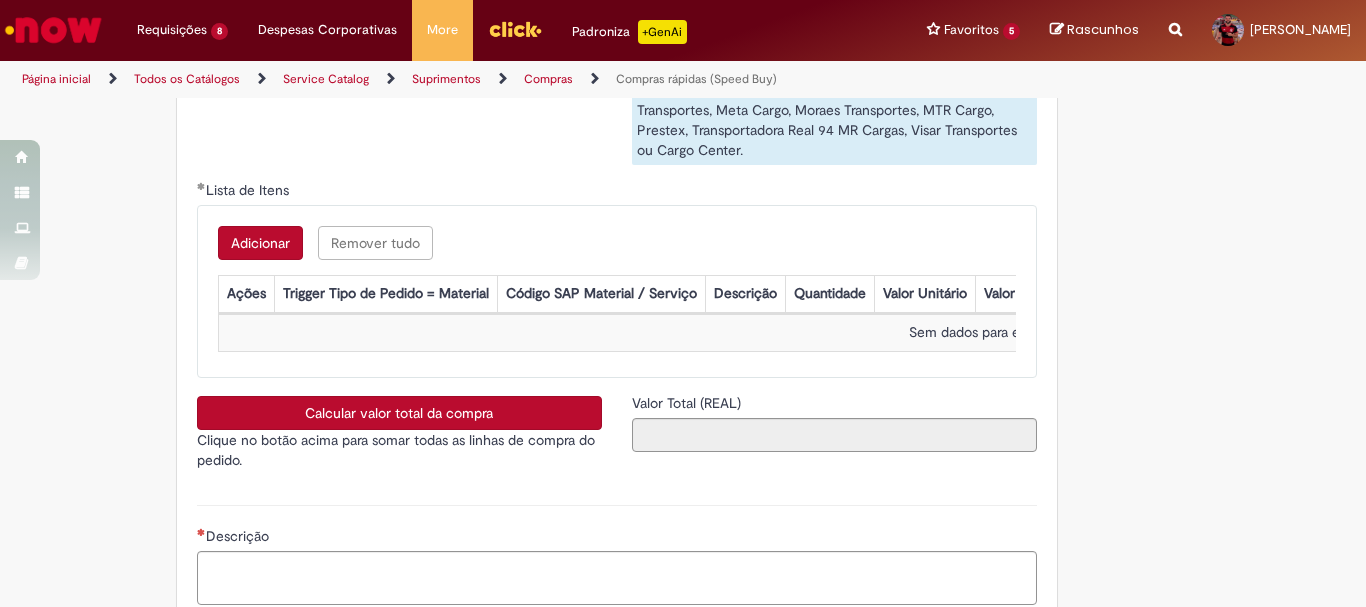 click on "Adicionar" at bounding box center (260, 243) 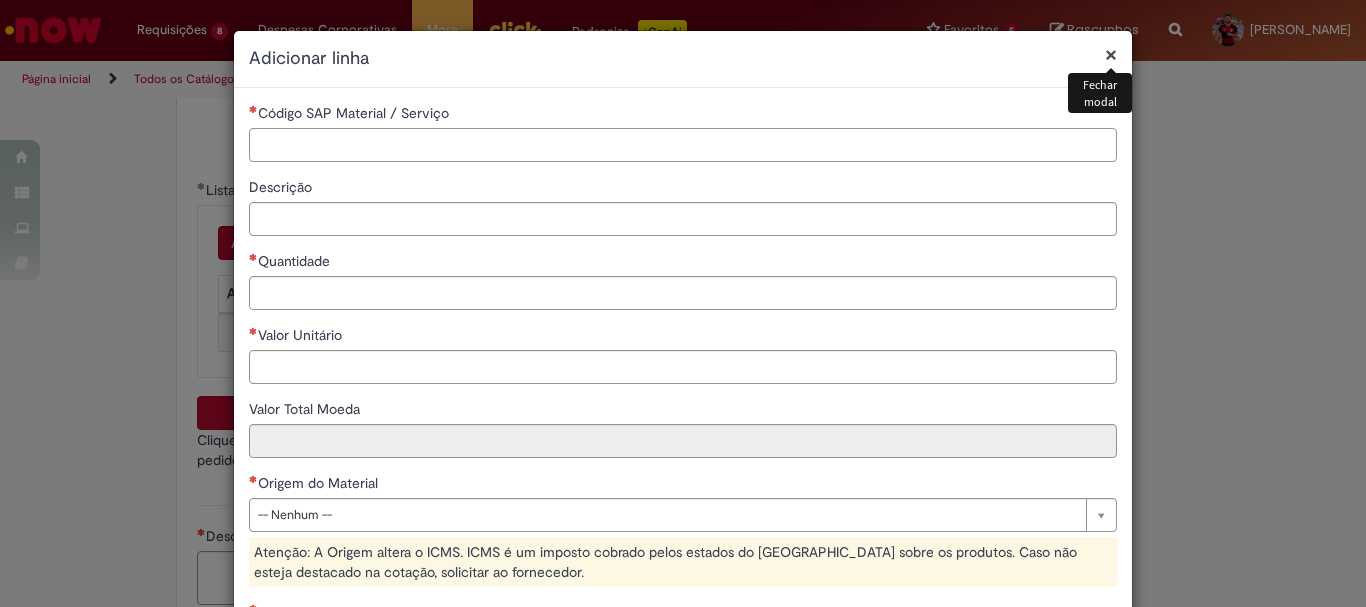 click on "Código SAP Material / Serviço" at bounding box center [683, 145] 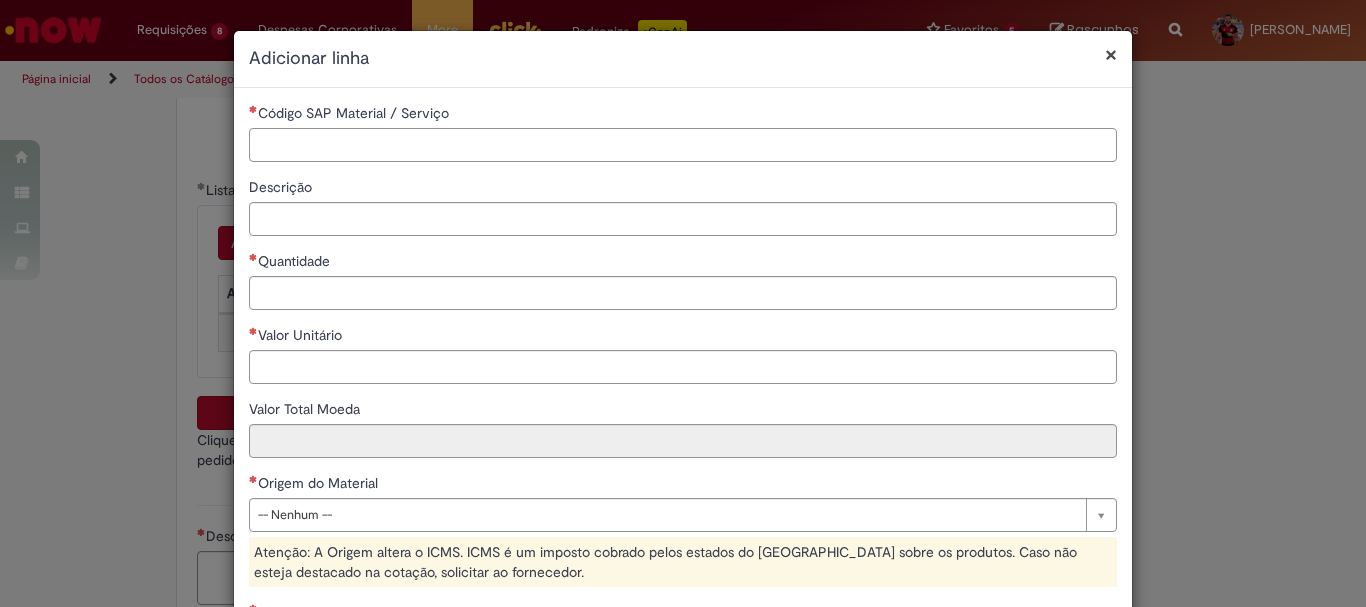 paste on "********" 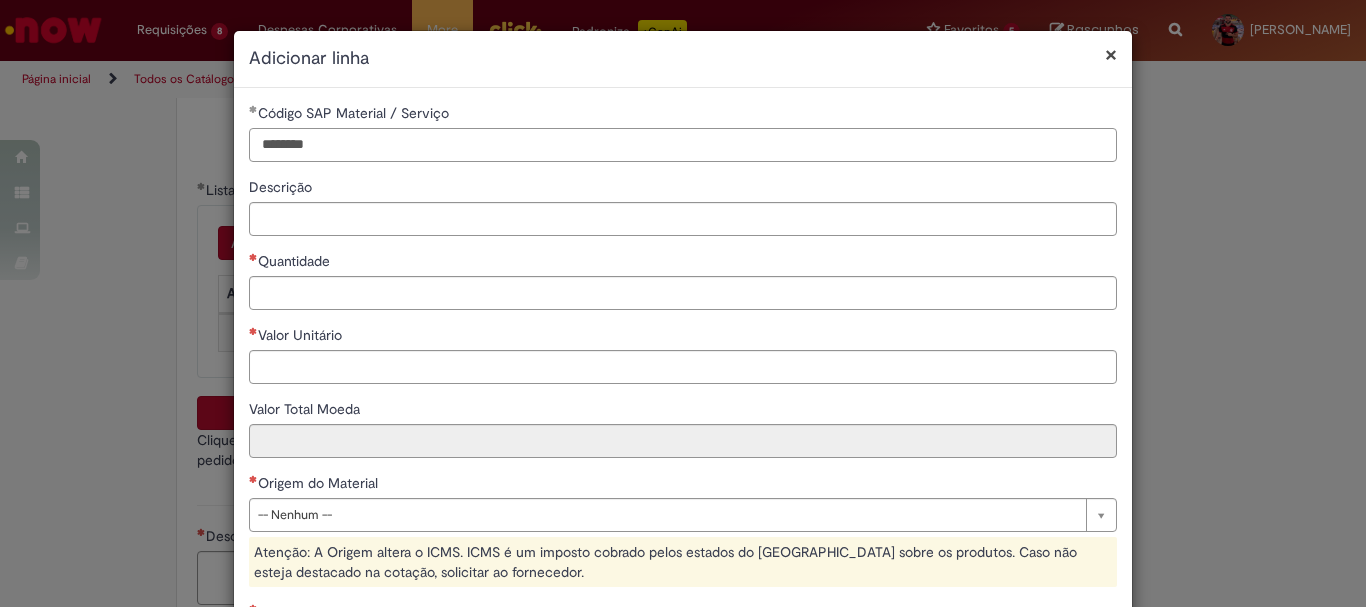 type on "********" 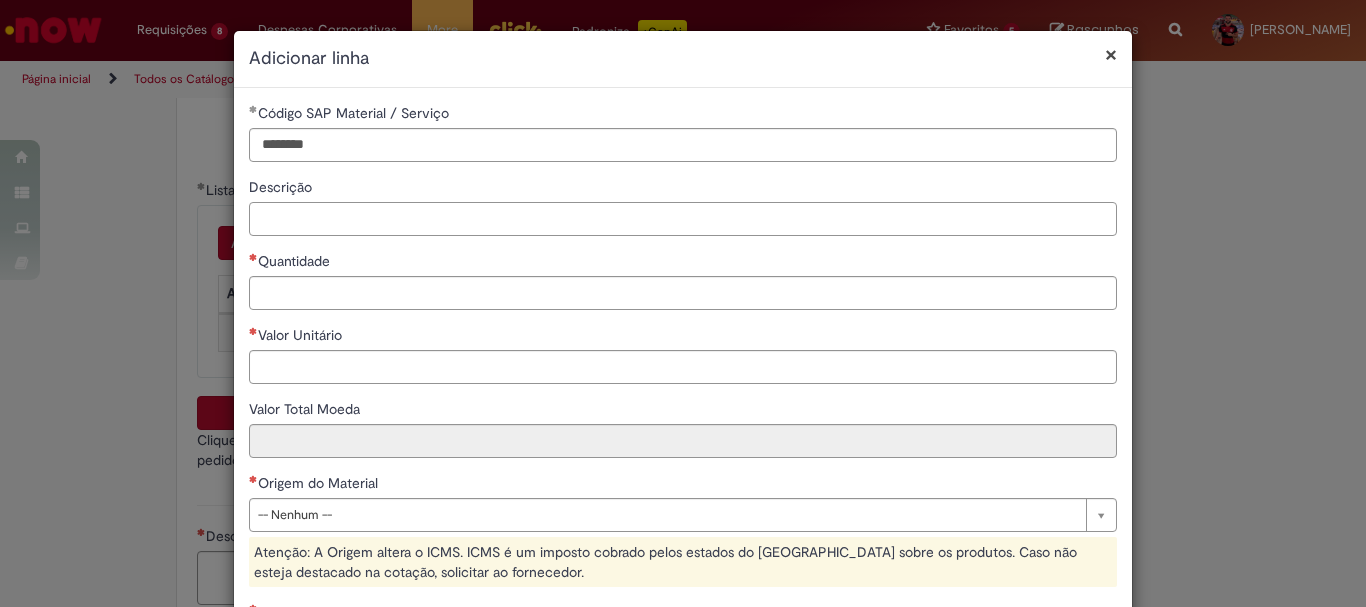 click on "Descrição" at bounding box center [683, 219] 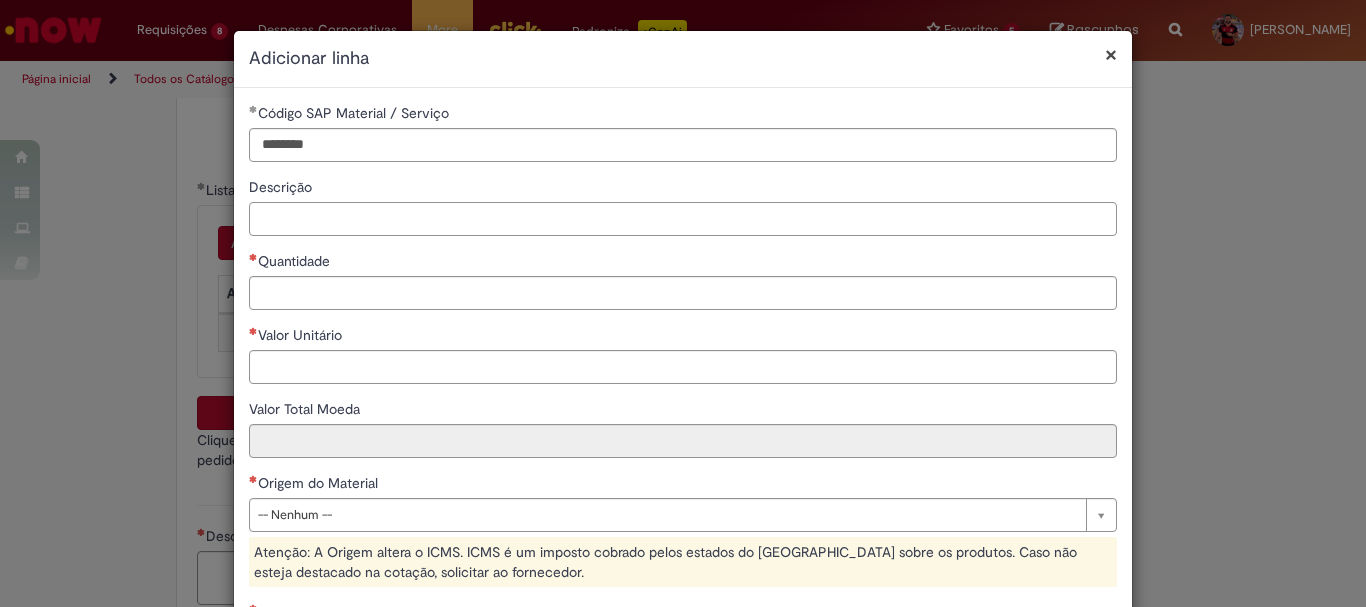 click on "Descrição" at bounding box center (683, 219) 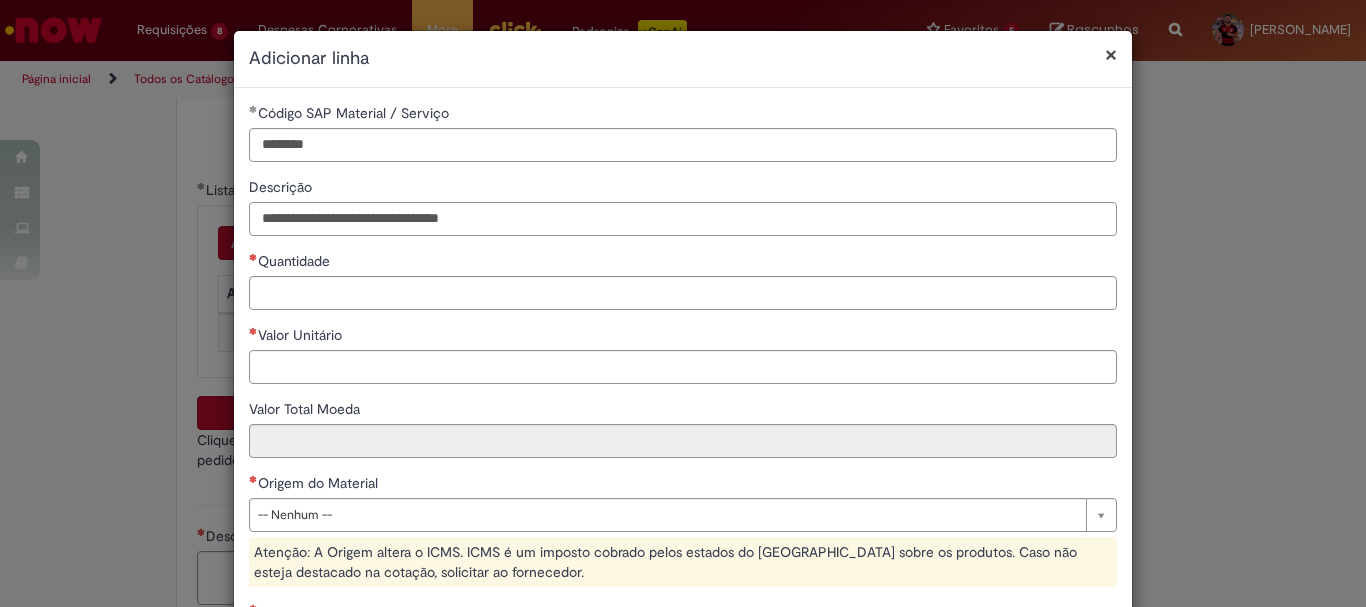 click on "**********" at bounding box center [683, 219] 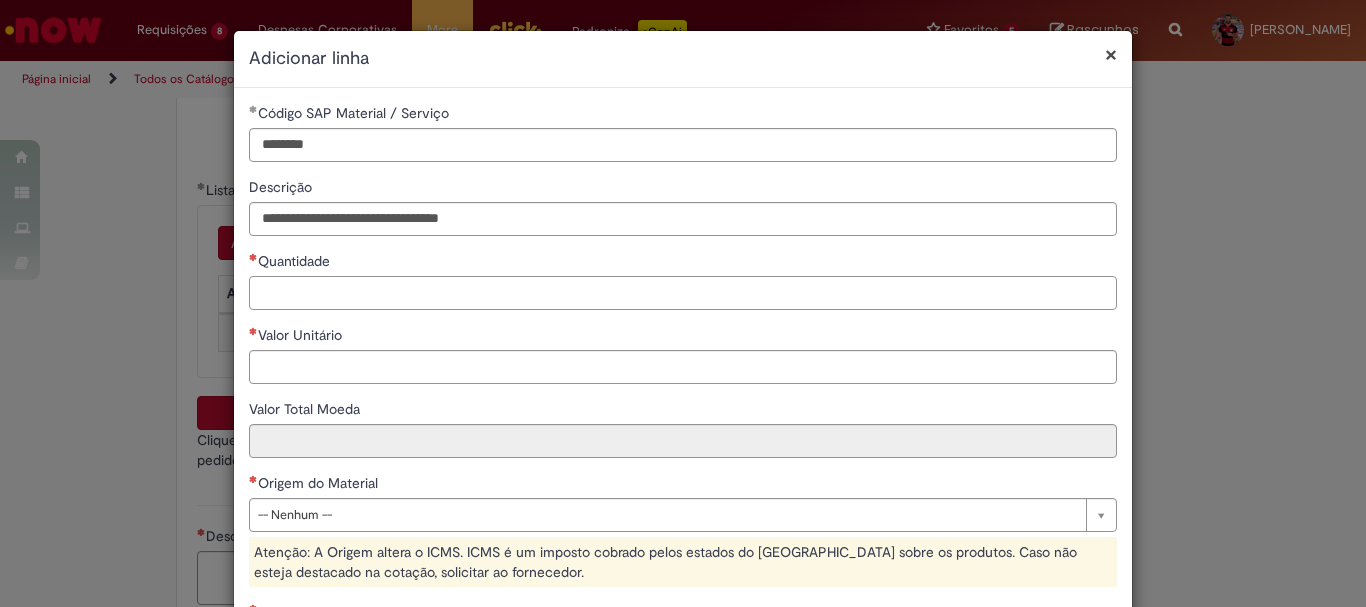 click on "Quantidade" at bounding box center [683, 293] 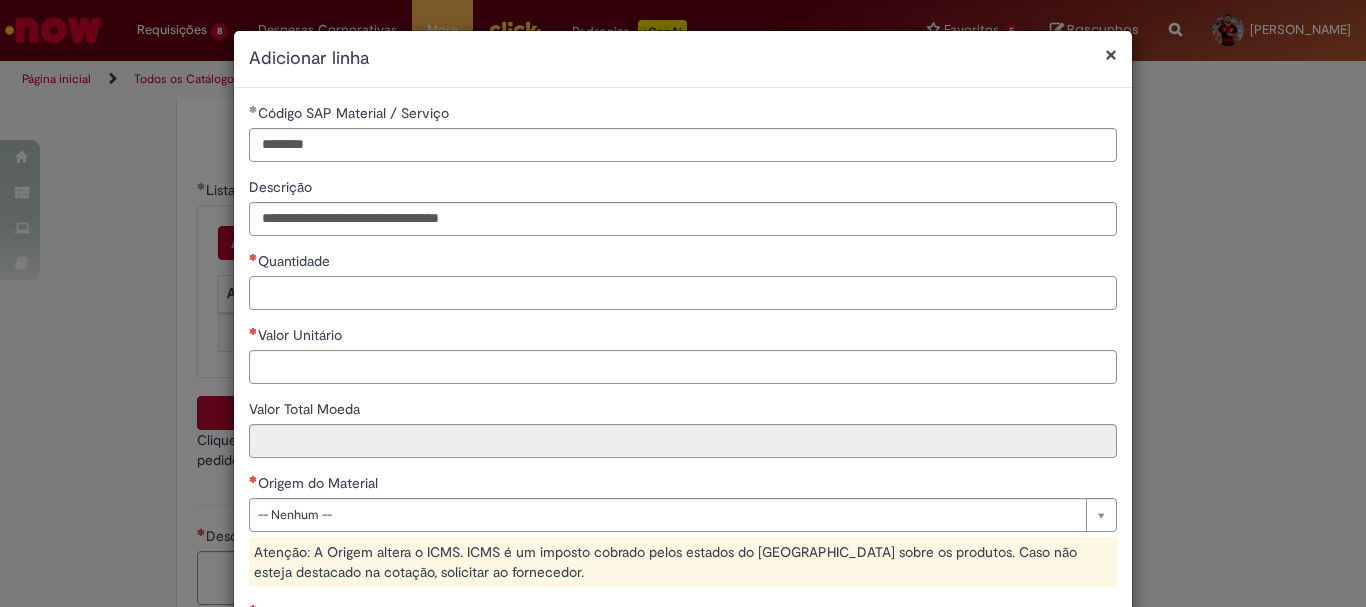 click on "Quantidade" at bounding box center (683, 293) 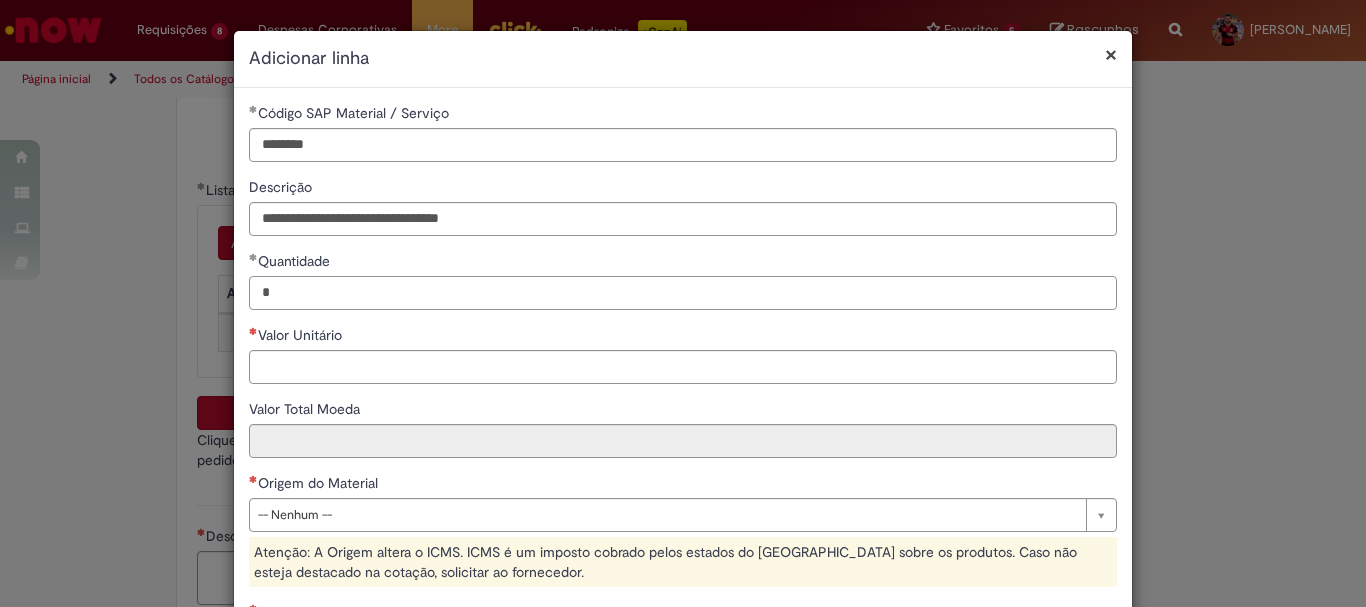 type on "*" 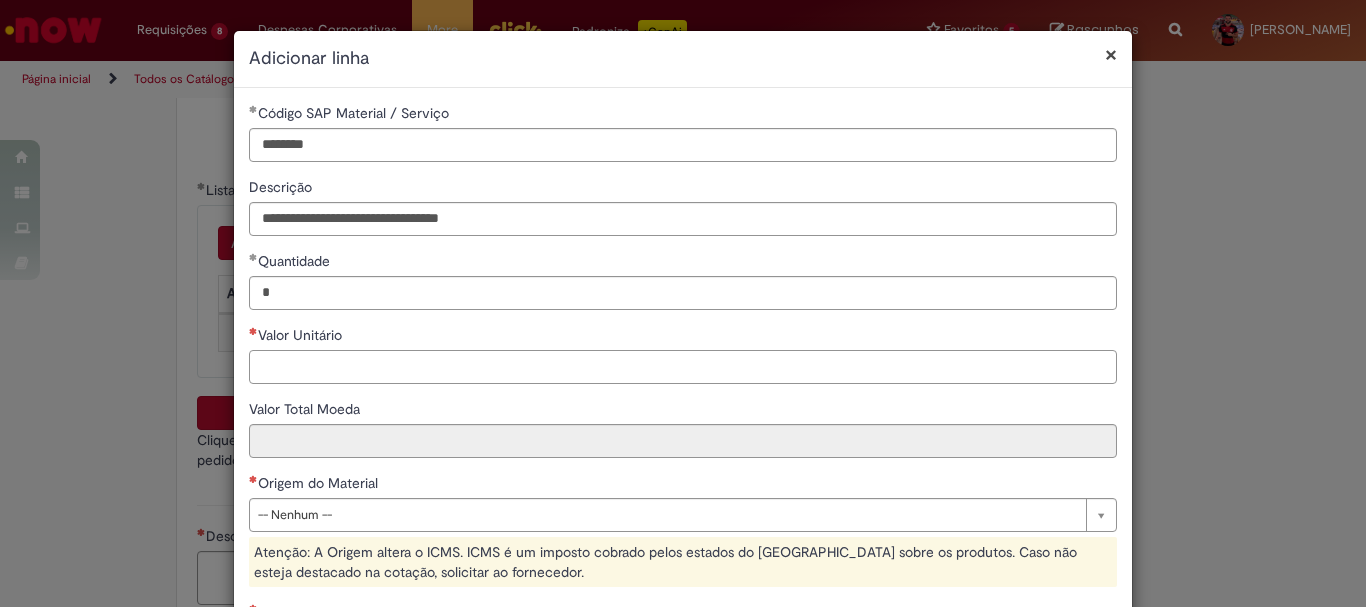 click on "Valor Unitário" at bounding box center [683, 367] 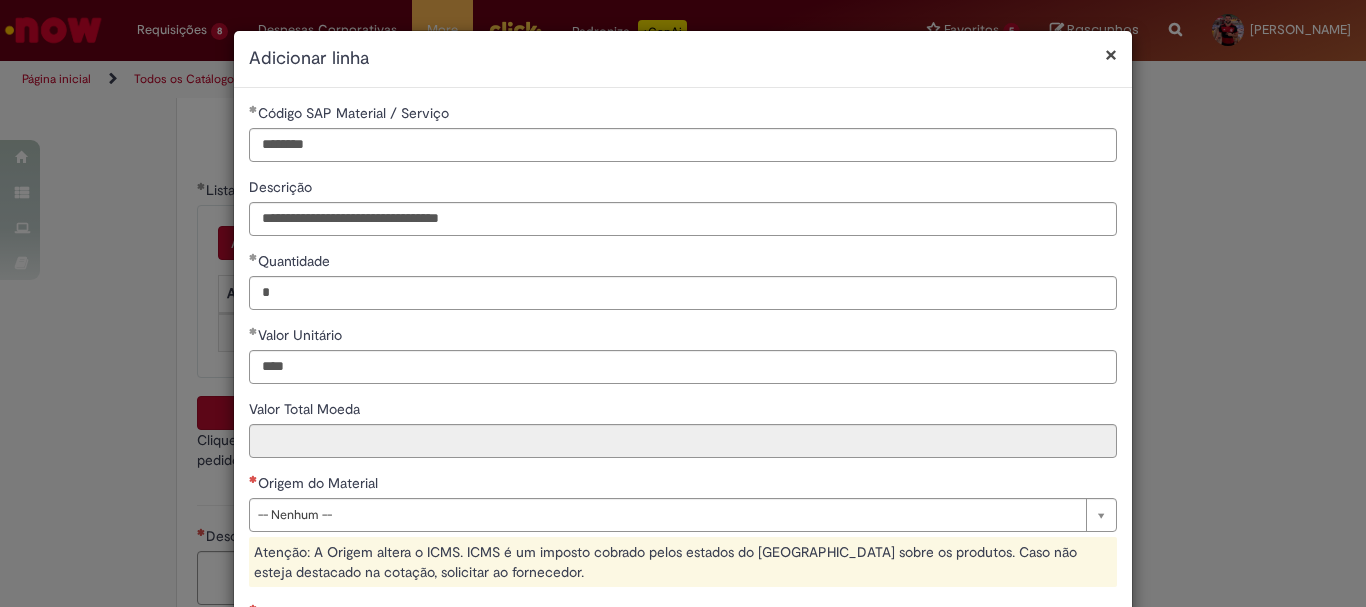 type on "********" 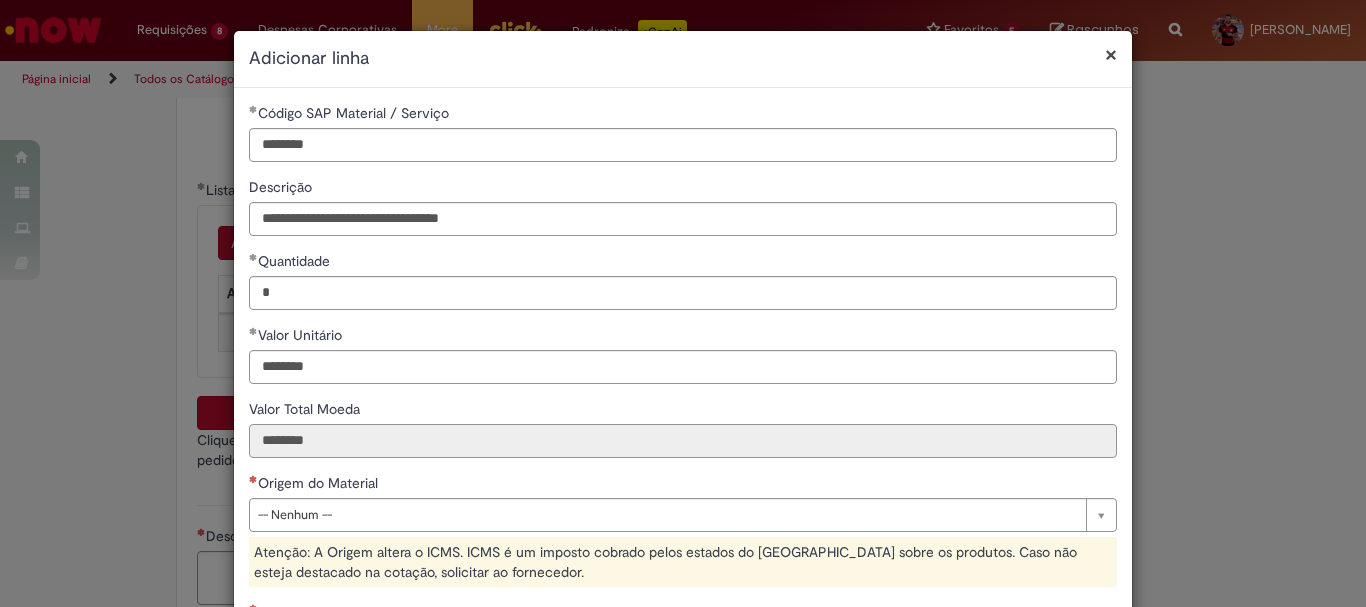 click on "********" at bounding box center [683, 441] 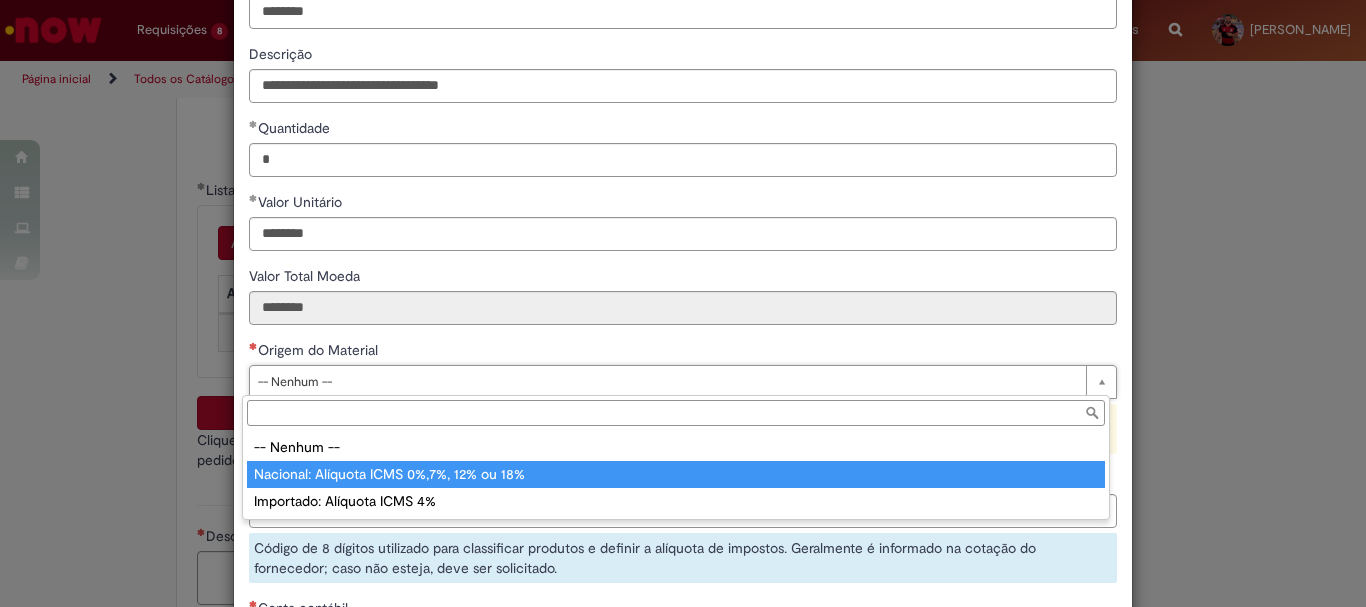type on "**********" 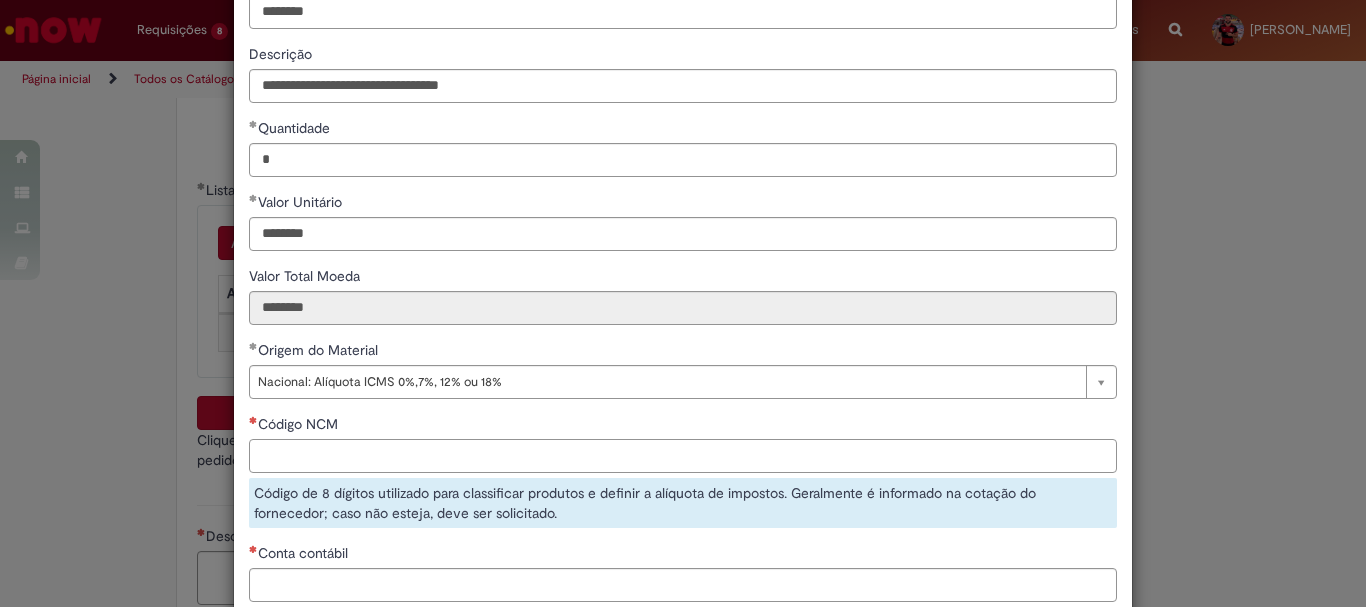 click on "Código NCM" at bounding box center (683, 456) 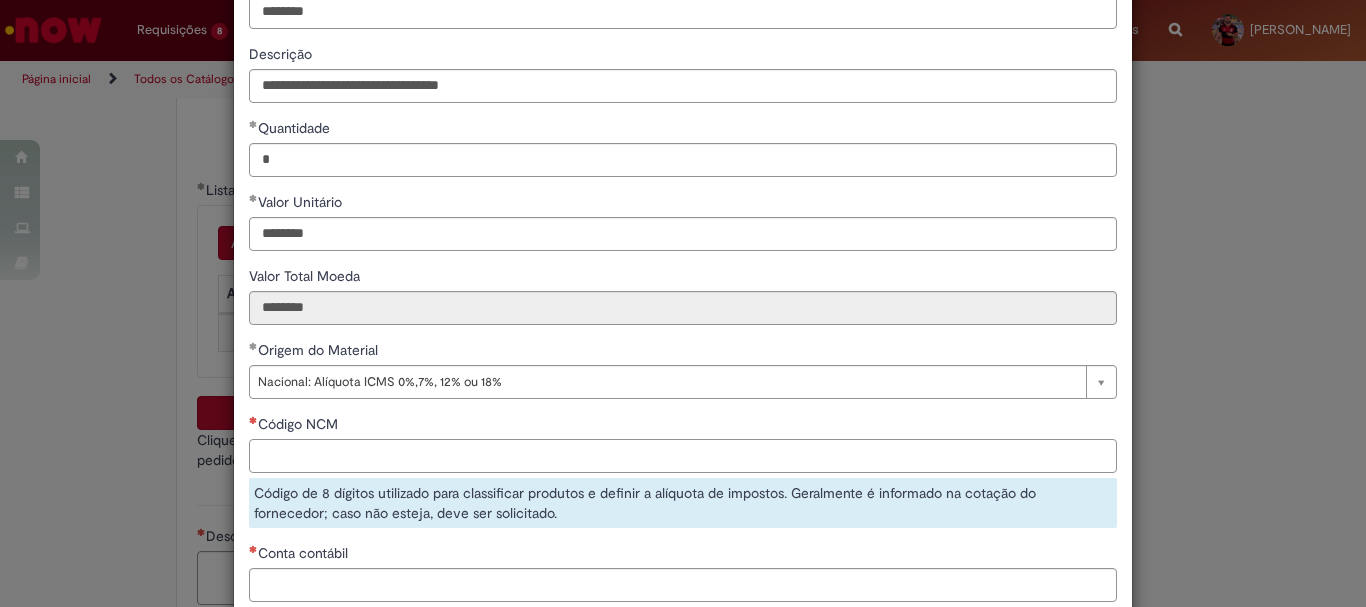 click on "Código NCM" at bounding box center [683, 456] 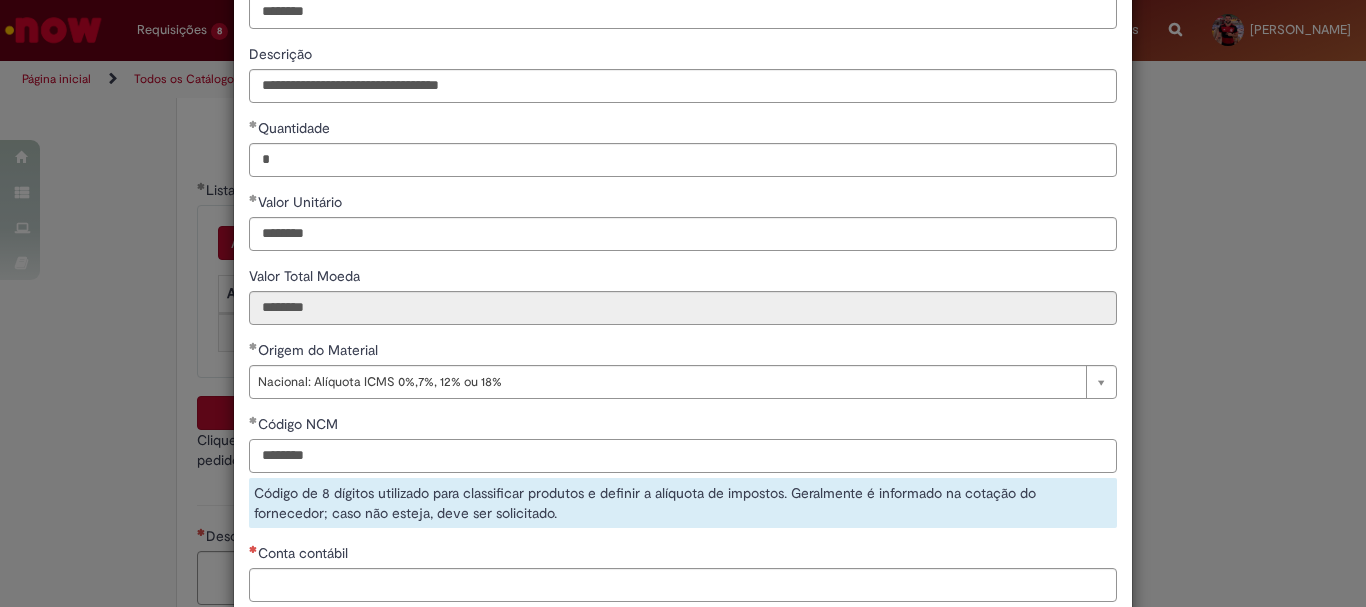 scroll, scrollTop: 267, scrollLeft: 0, axis: vertical 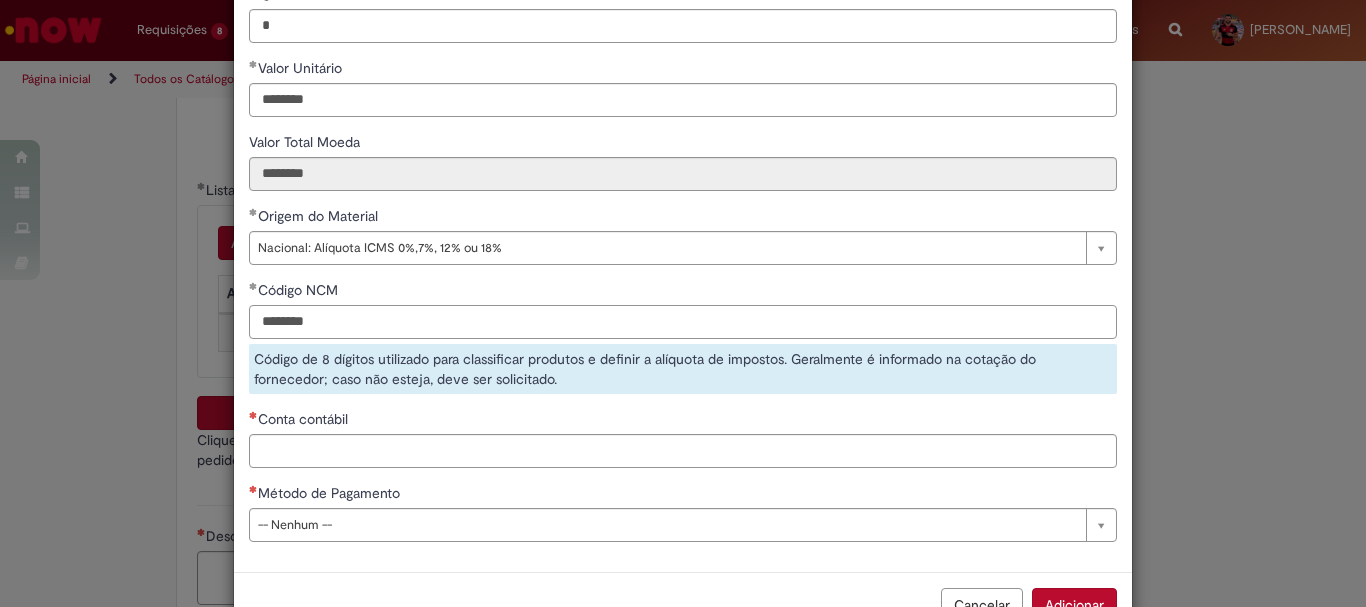 type on "********" 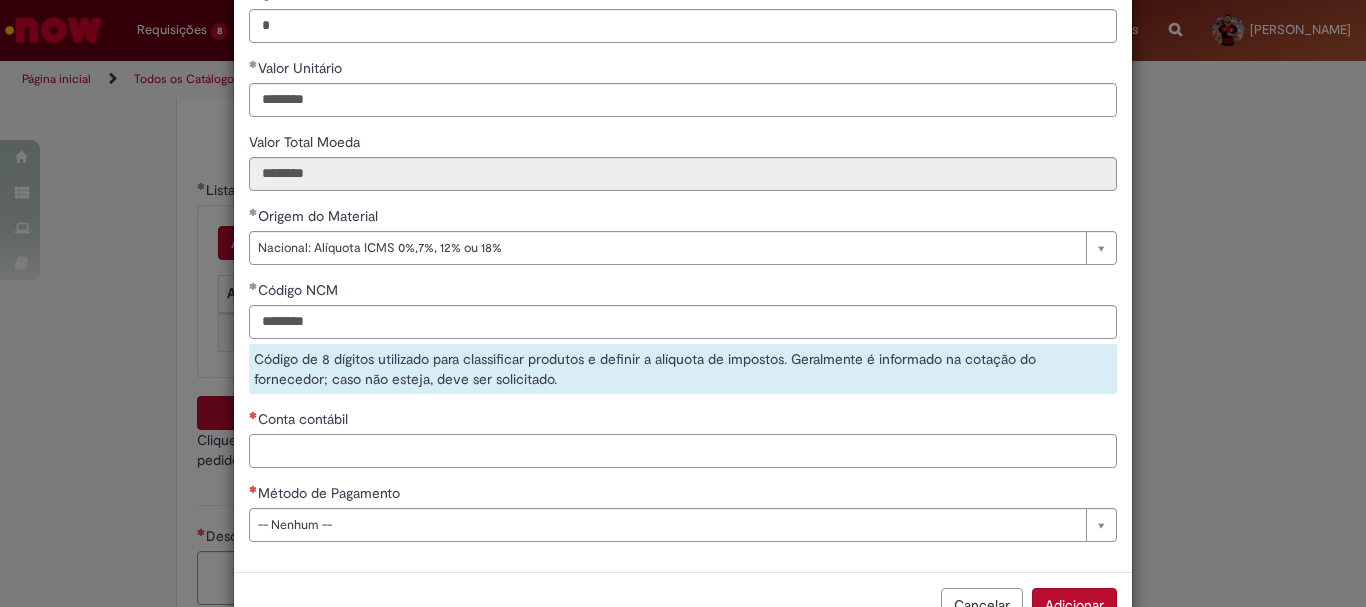 click on "**********" at bounding box center (683, 196) 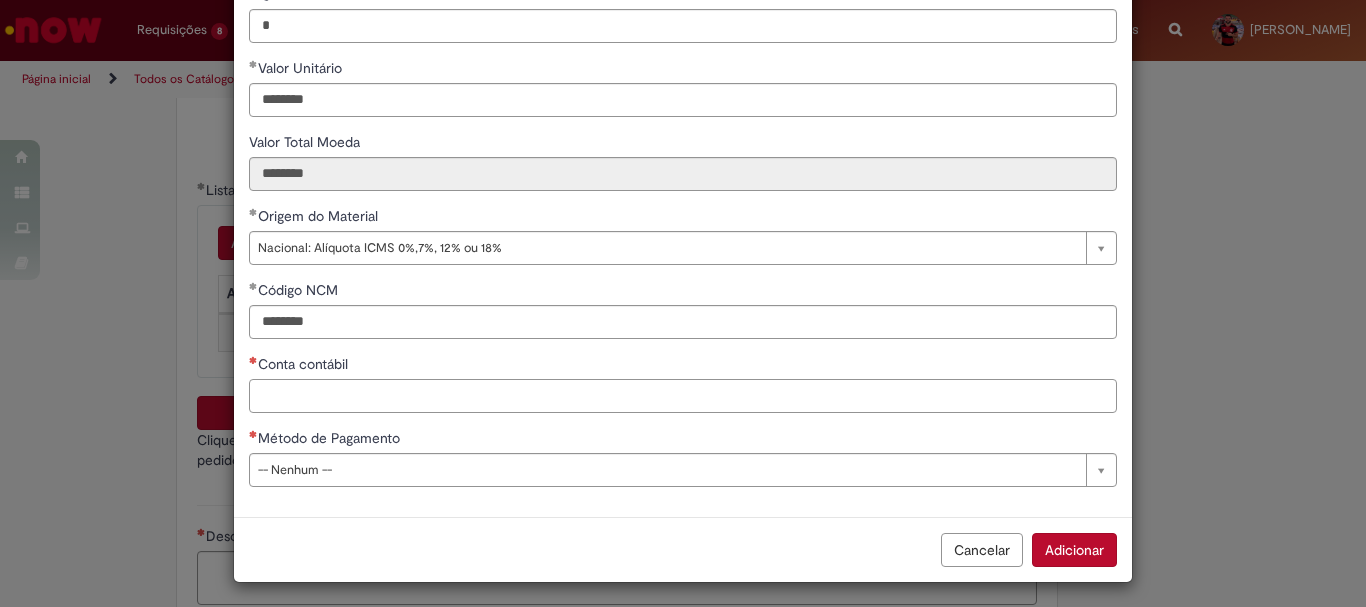 click on "Conta contábil" at bounding box center [683, 396] 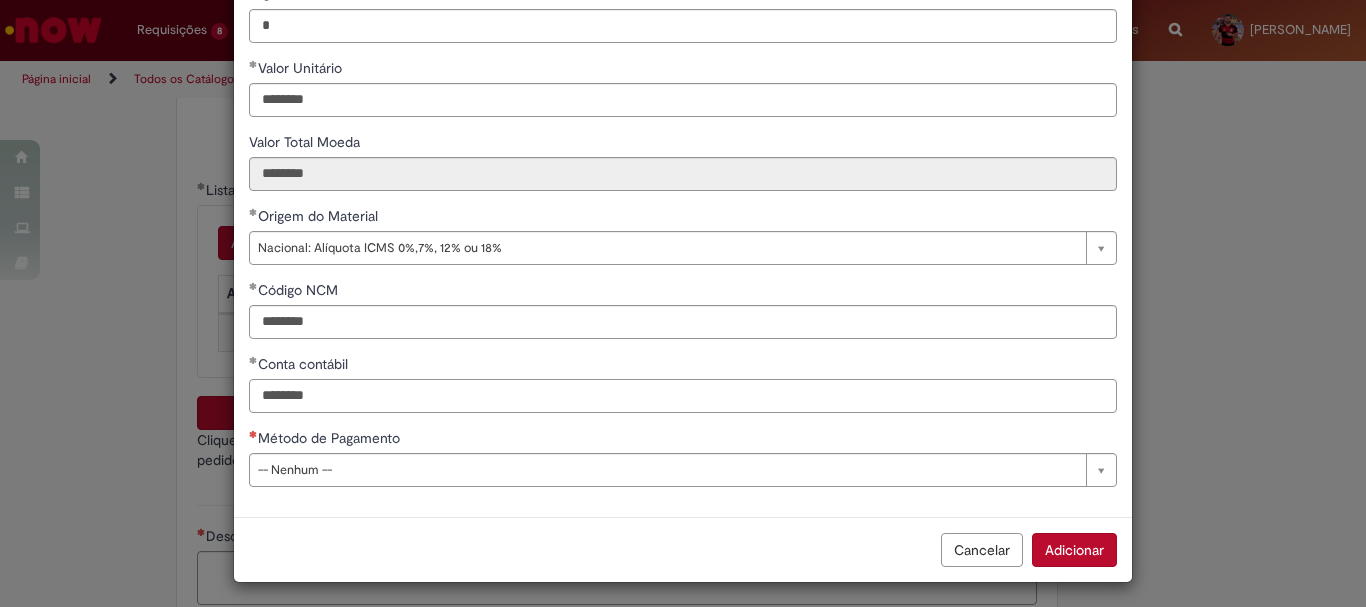 scroll, scrollTop: 273, scrollLeft: 0, axis: vertical 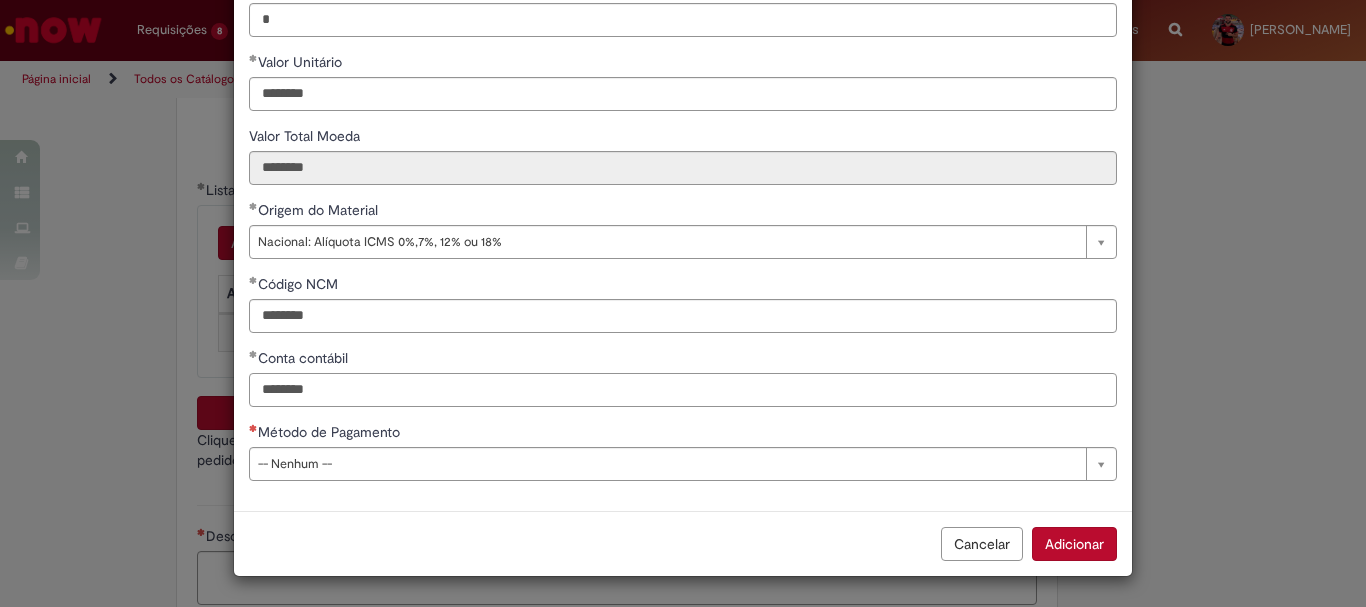 type on "********" 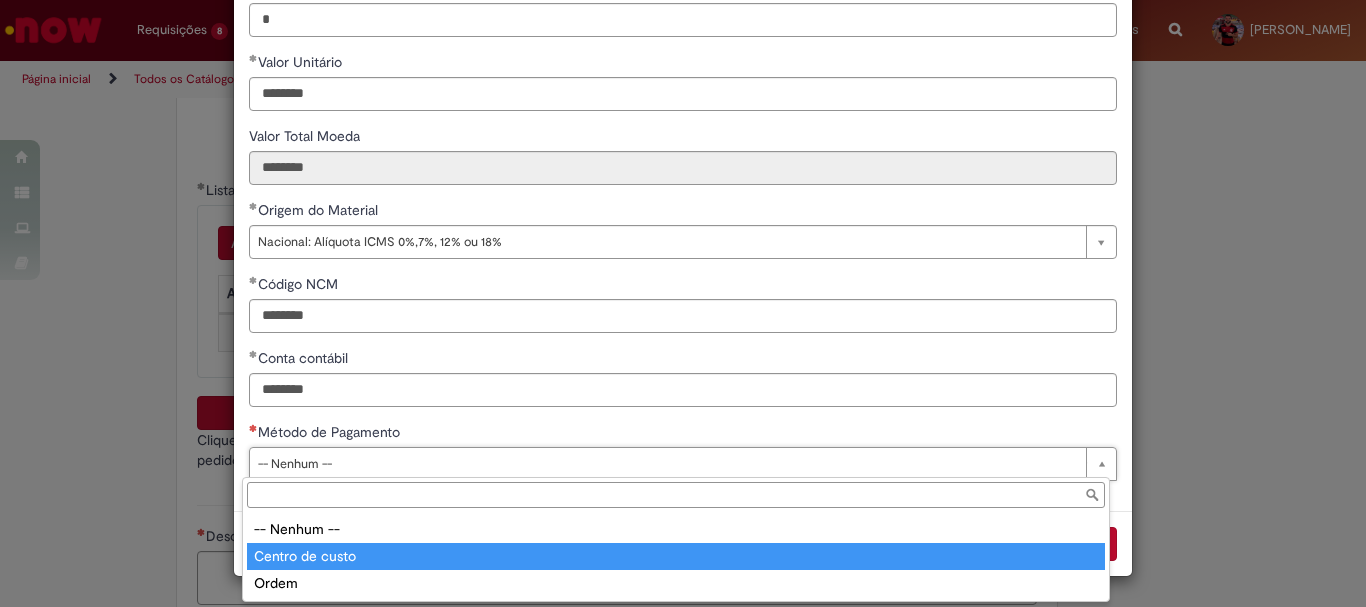 type on "**********" 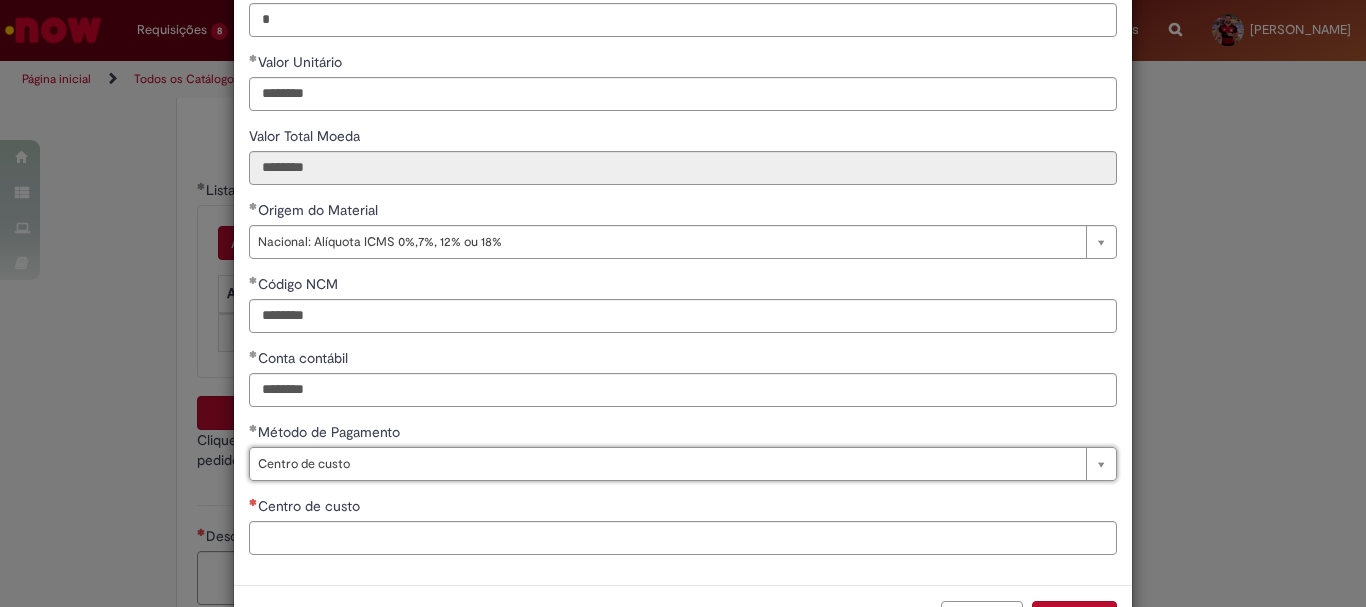 scroll, scrollTop: 347, scrollLeft: 0, axis: vertical 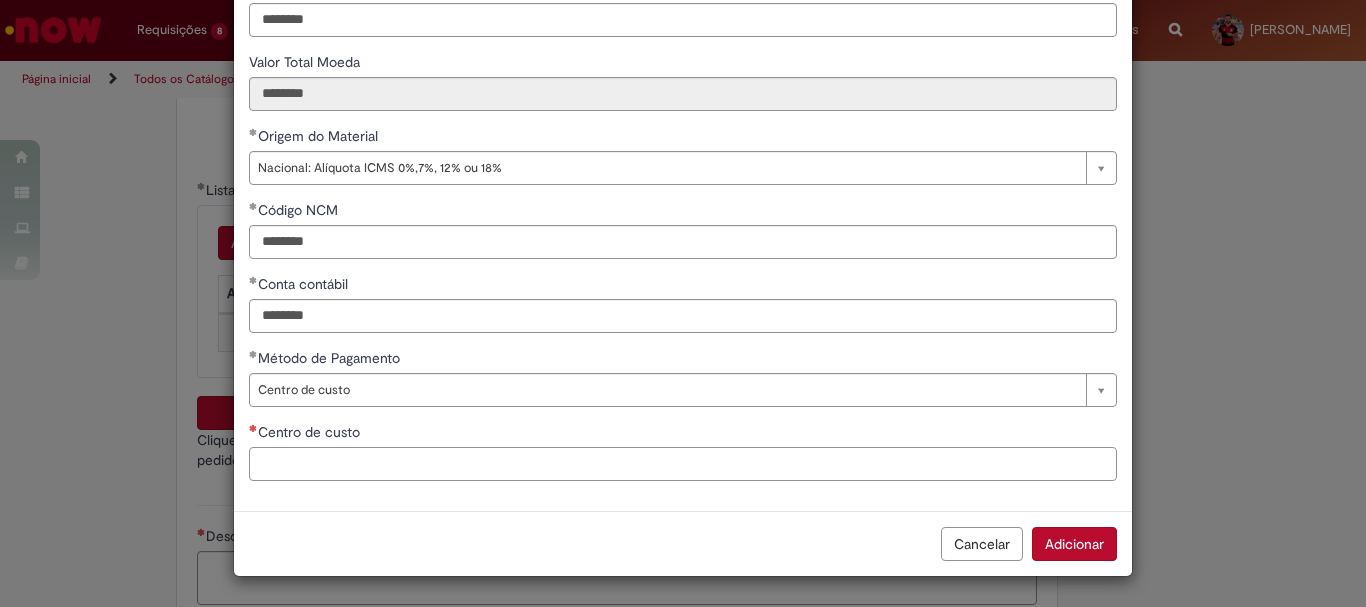 click on "Centro de custo" at bounding box center [683, 464] 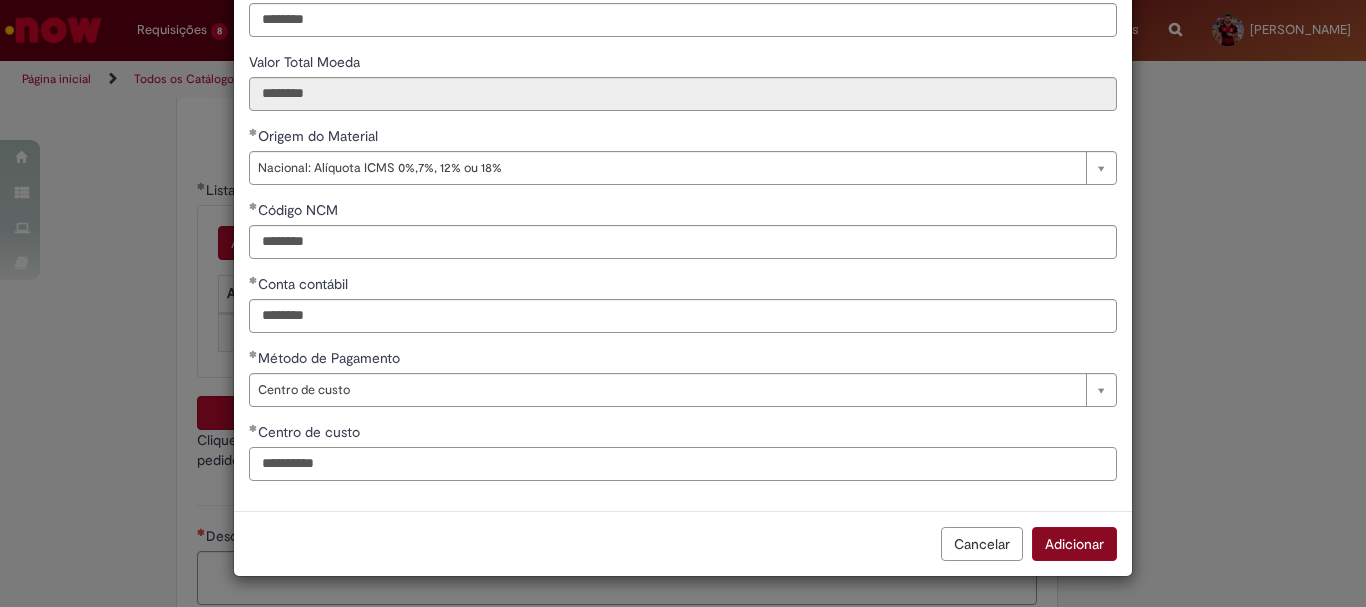 type on "**********" 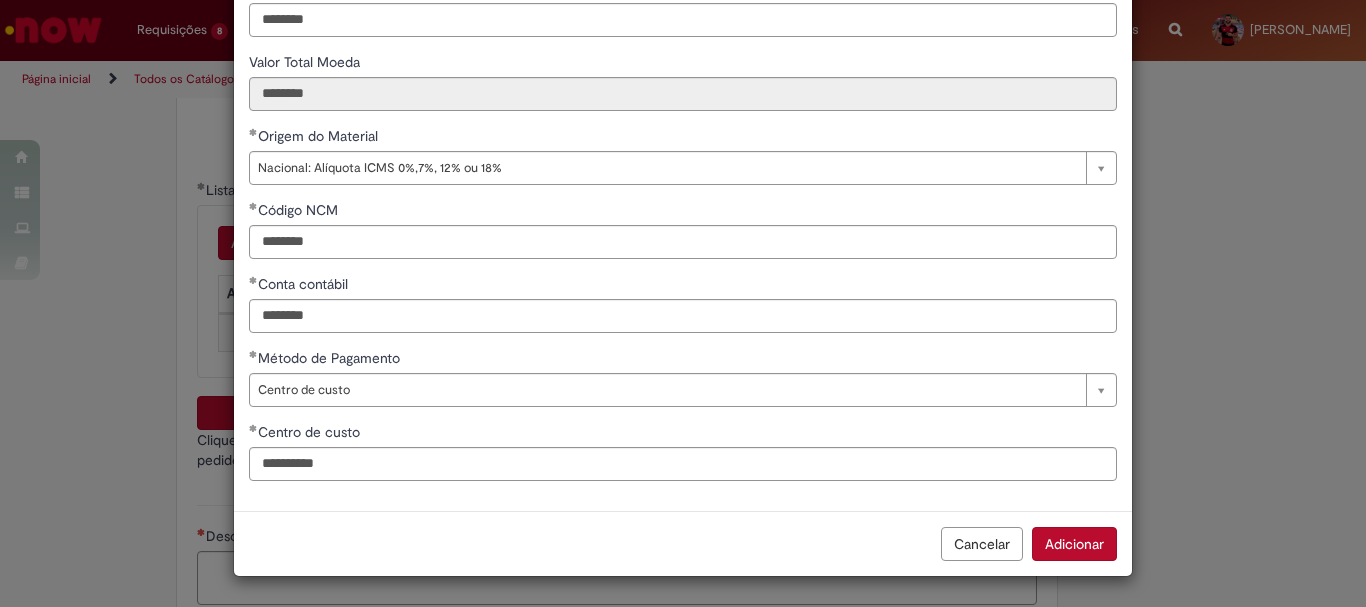 click on "Adicionar" at bounding box center (1074, 544) 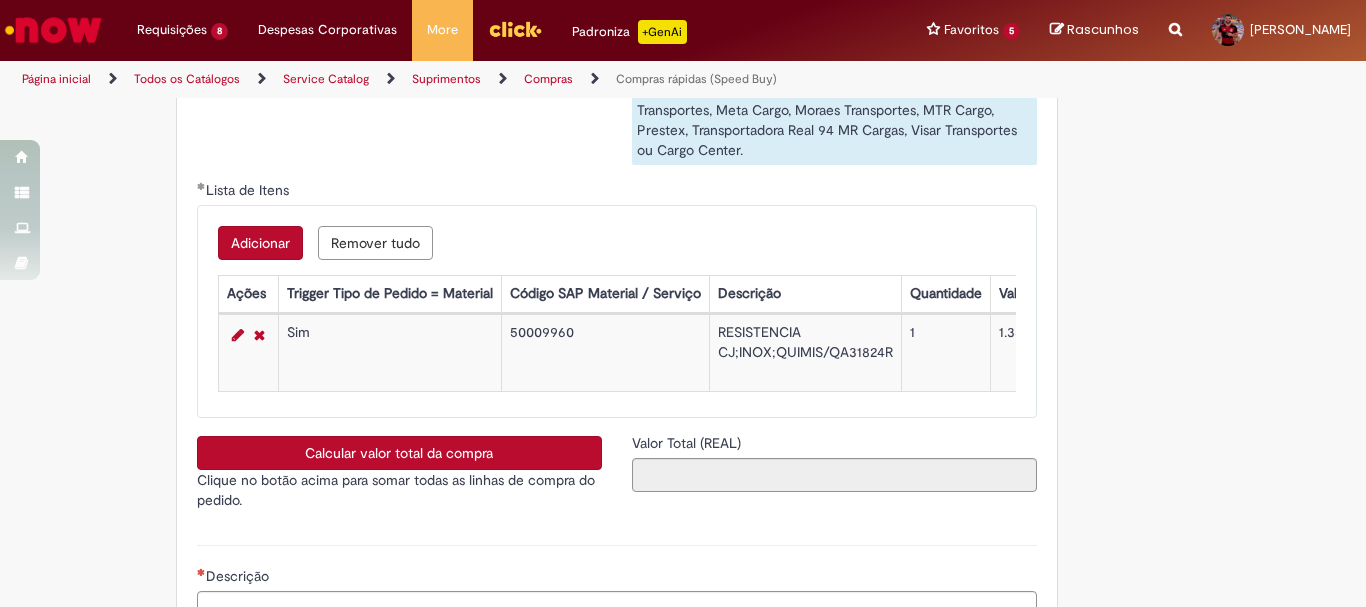 click on "Calcular valor total da compra" at bounding box center (399, 453) 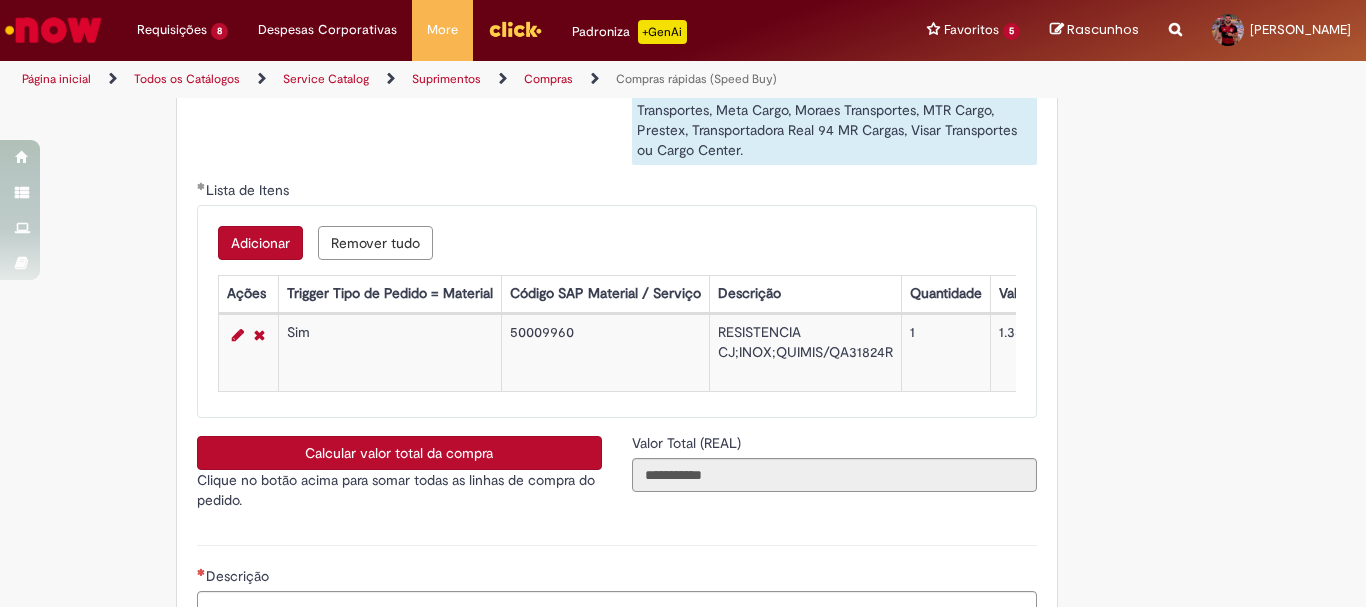 click on "Obrigatório um anexo.
Adicionar a Favoritos
Compras rápidas (Speed Buy)
Chamado destinado para a geração de pedido de compra de indiretos.
O Speed buy é a ferramenta oficial para a geração de pedidos de compra que atenda aos seguintes requisitos:
Compras de material e serviço indiretos
Compras inferiores a R$13.000 *
Compras com fornecedores nacionais
Compras de material sem contrato ativo no SAP para o centro solicitado
* Essa cota é referente ao tipo de solicitação padrão de Speed buy. Os chamados com cotas especiais podem possuir valores divergentes.
Regras de Utilização
No campo “Tipo de Solicitação” selecionar a opção correspondente a sua unidade de negócio.
Solicitação Padrão de Speed buy:
Fábricas, centros de Excelência e de Distribuição:  habilitado para todos usuários ambev
Ativos   de TI:" at bounding box center (683, -1067) 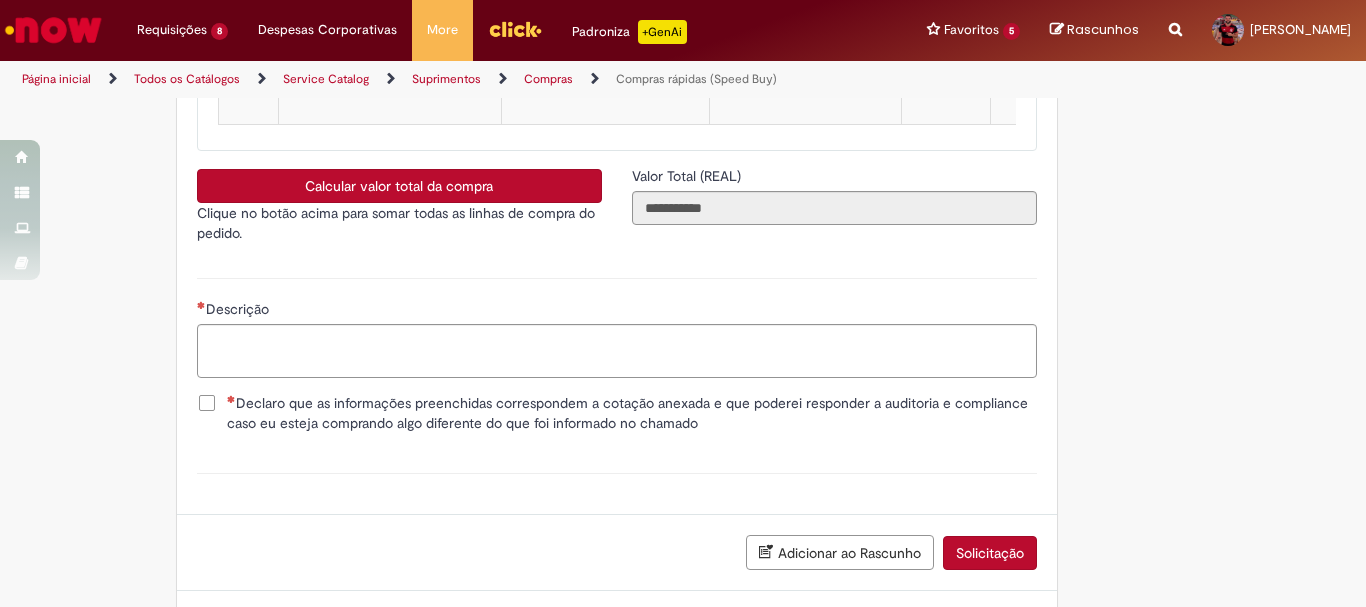 scroll, scrollTop: 3576, scrollLeft: 0, axis: vertical 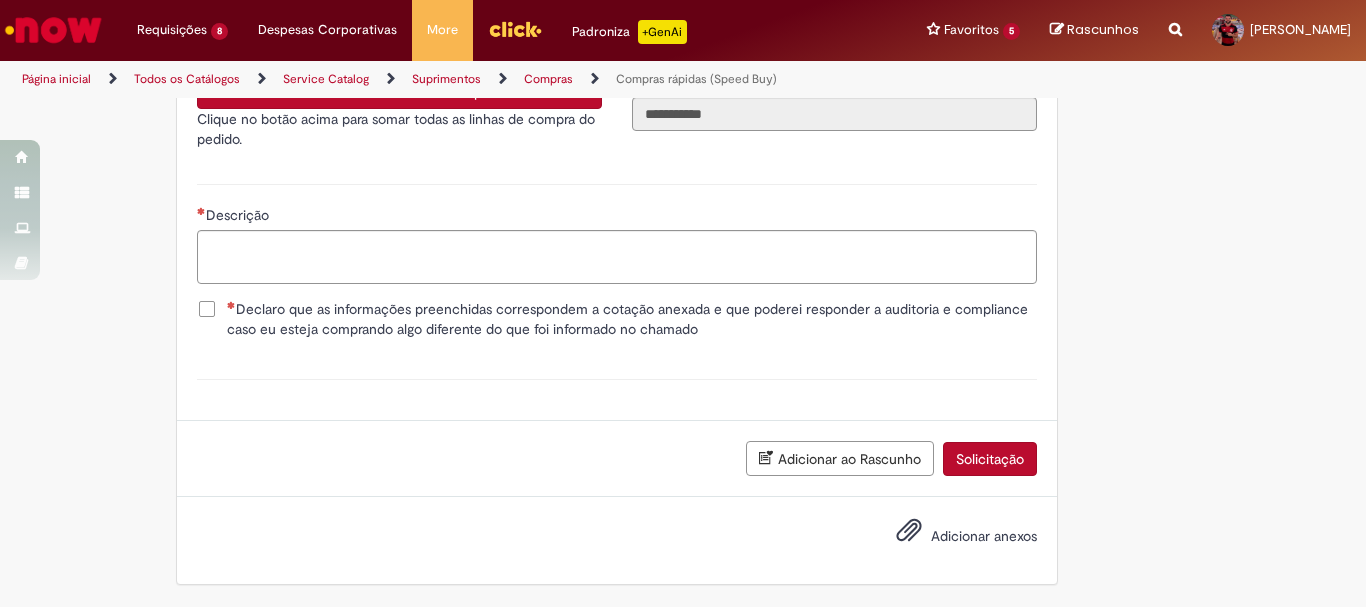 click on "Declaro que as informações preenchidas correspondem a cotação anexada e que poderei responder a auditoria e compliance caso eu esteja comprando algo diferente do que foi informado no chamado" at bounding box center (617, 321) 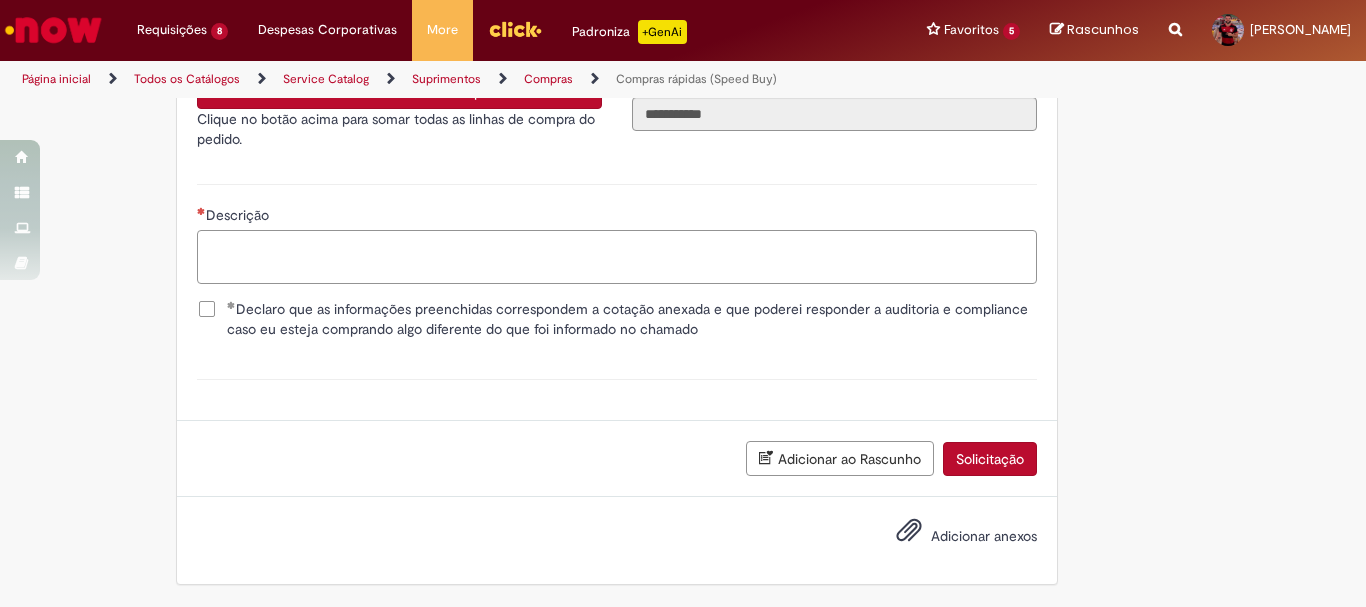 click on "Descrição" at bounding box center [617, 257] 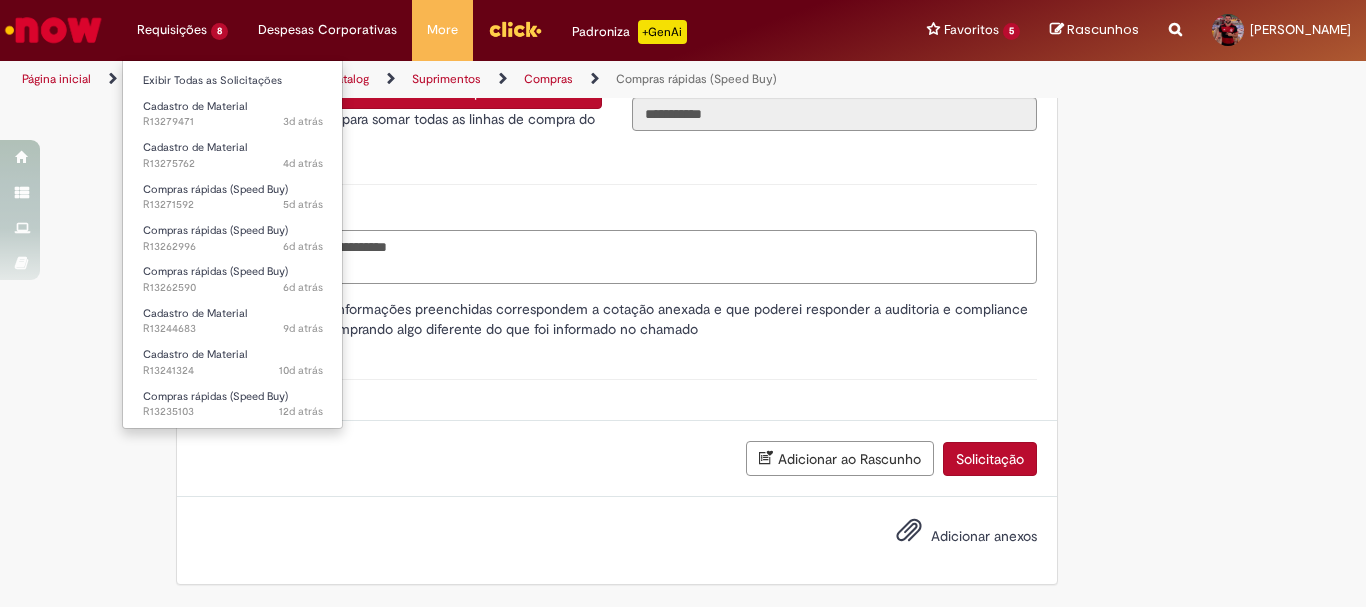 type on "**********" 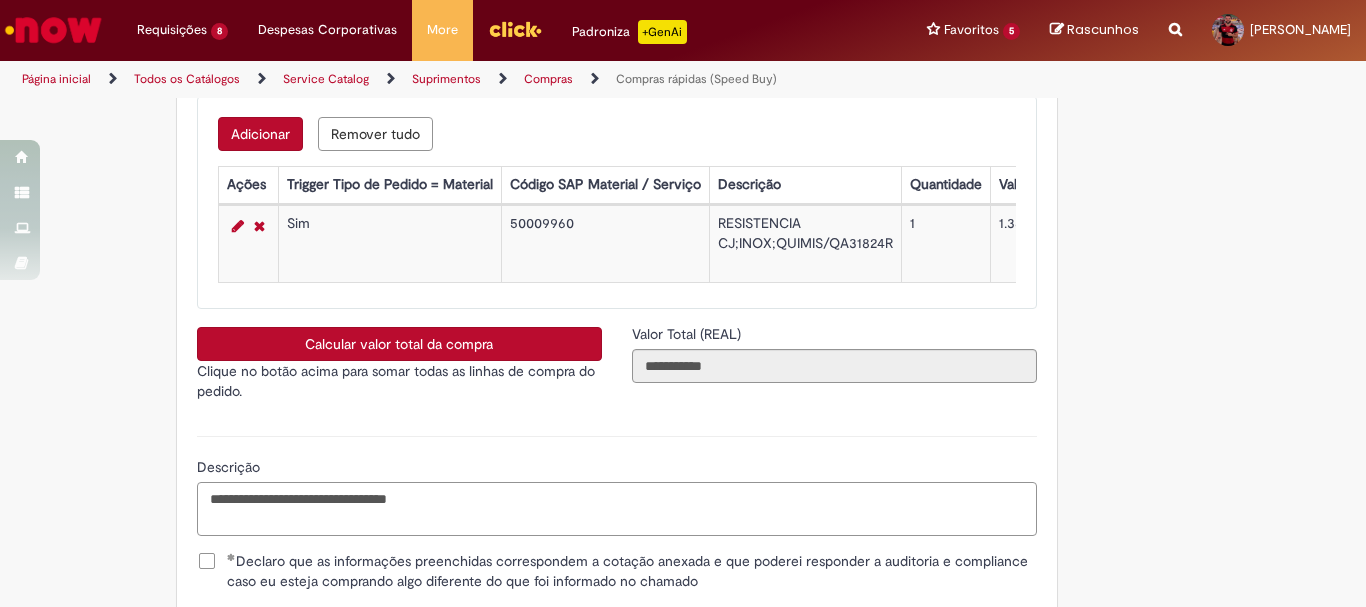 scroll, scrollTop: 3576, scrollLeft: 0, axis: vertical 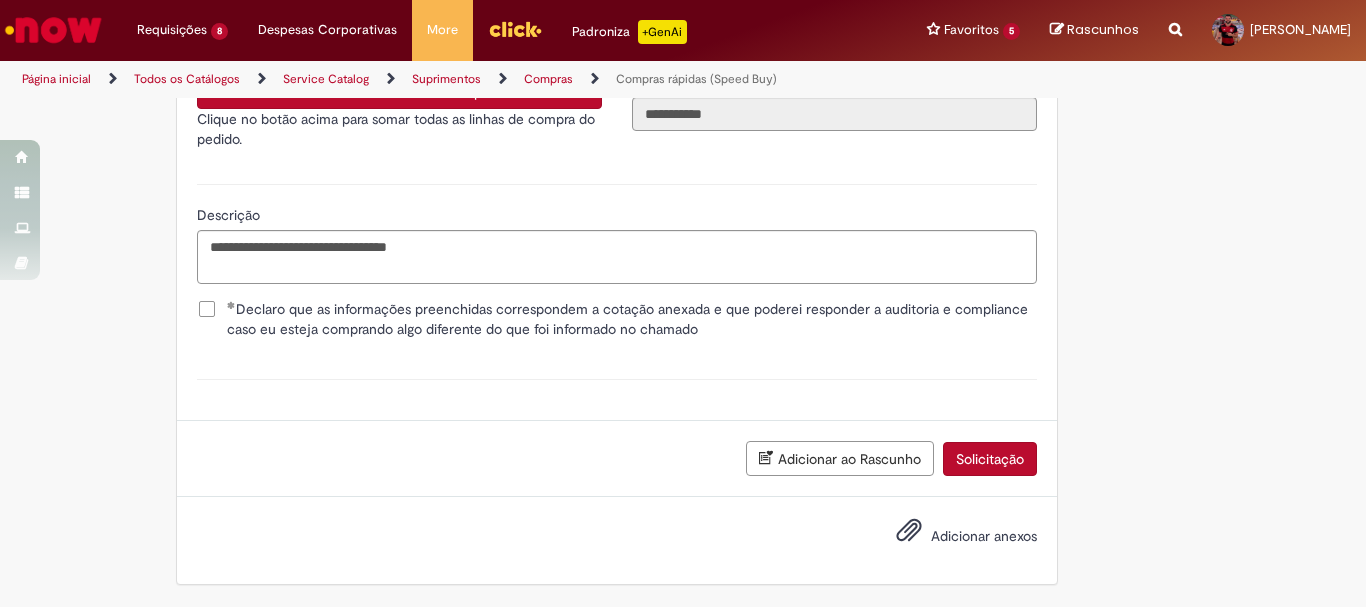 click on "Solicitação" at bounding box center (990, 459) 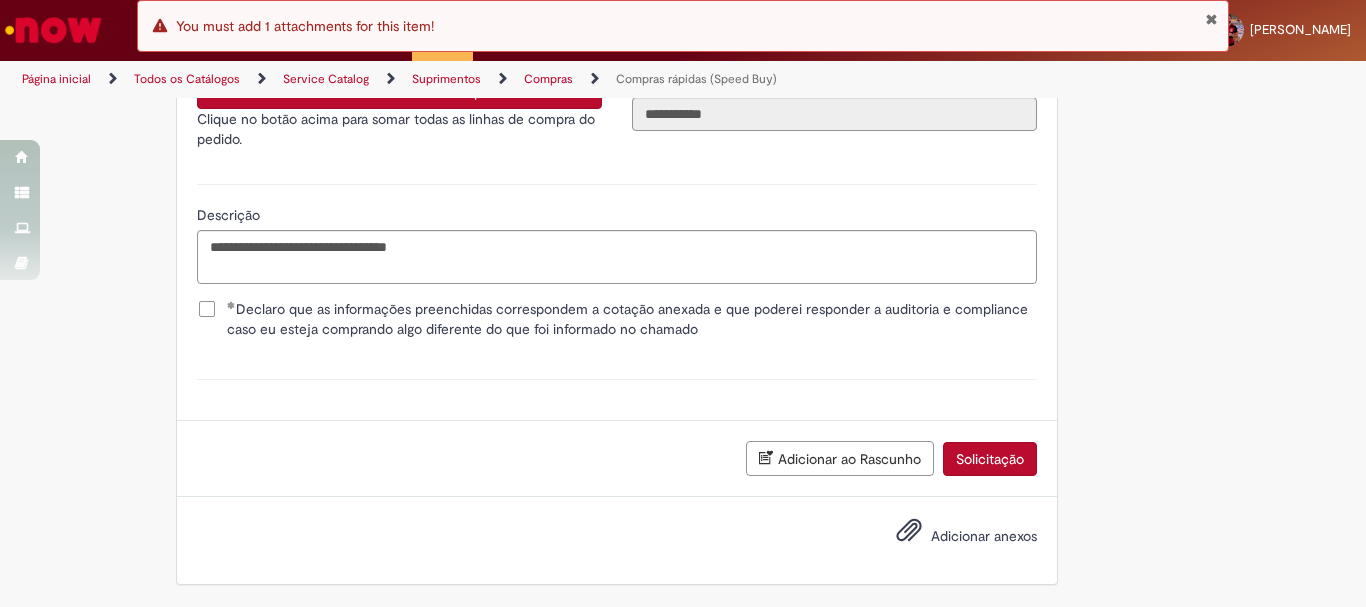 click on "Adicionar anexos" at bounding box center (984, 536) 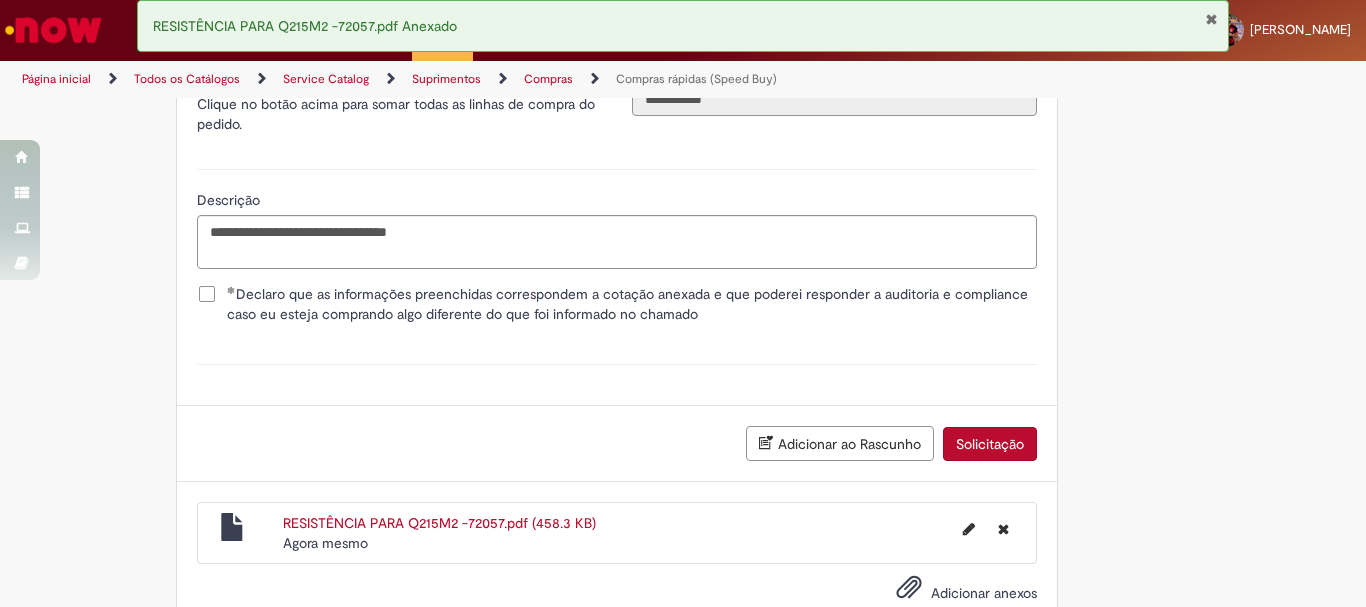 scroll, scrollTop: 3648, scrollLeft: 0, axis: vertical 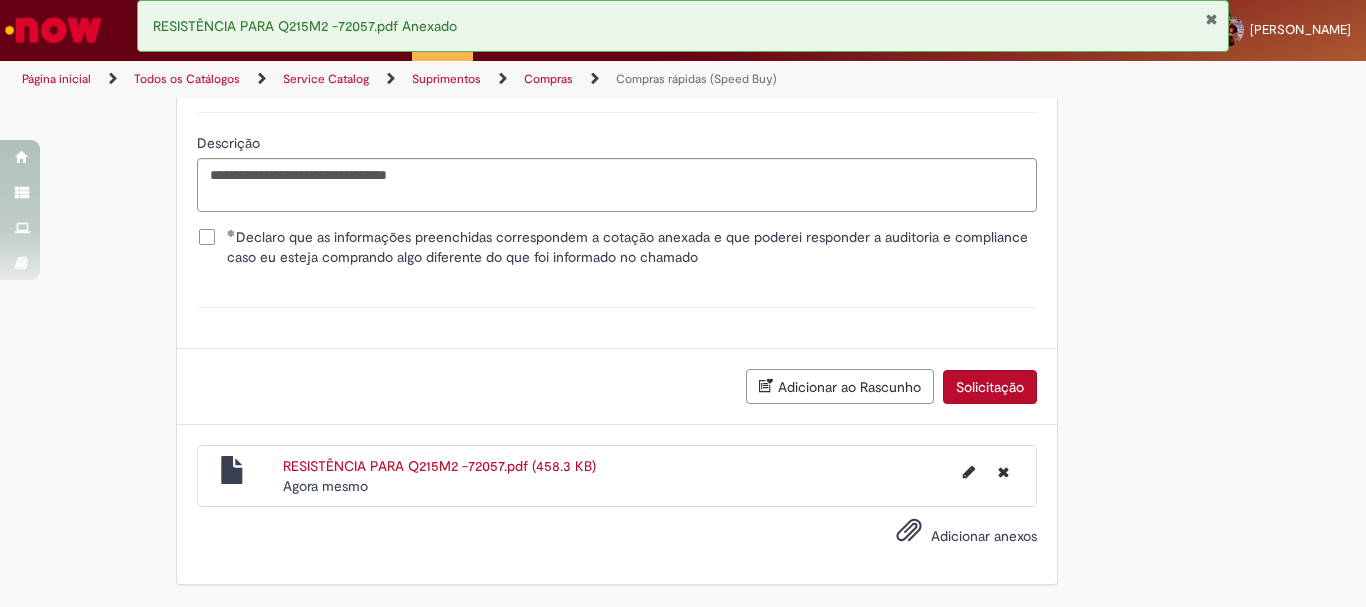click on "Solicitação" at bounding box center (990, 387) 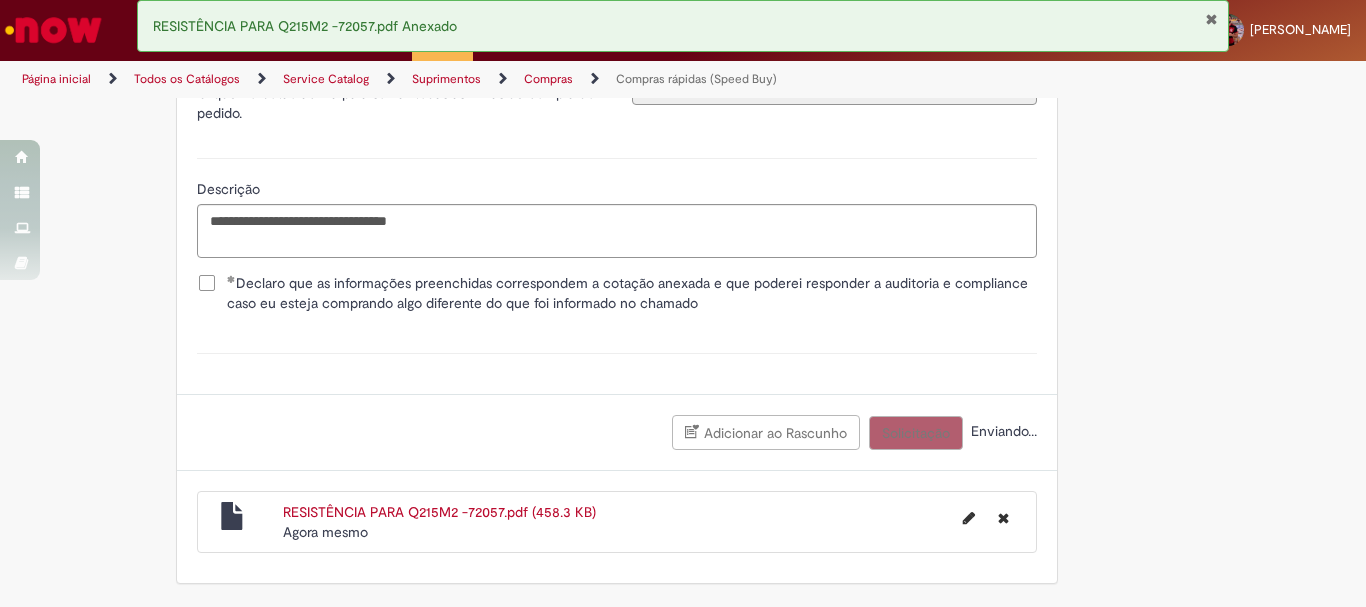 scroll, scrollTop: 3602, scrollLeft: 0, axis: vertical 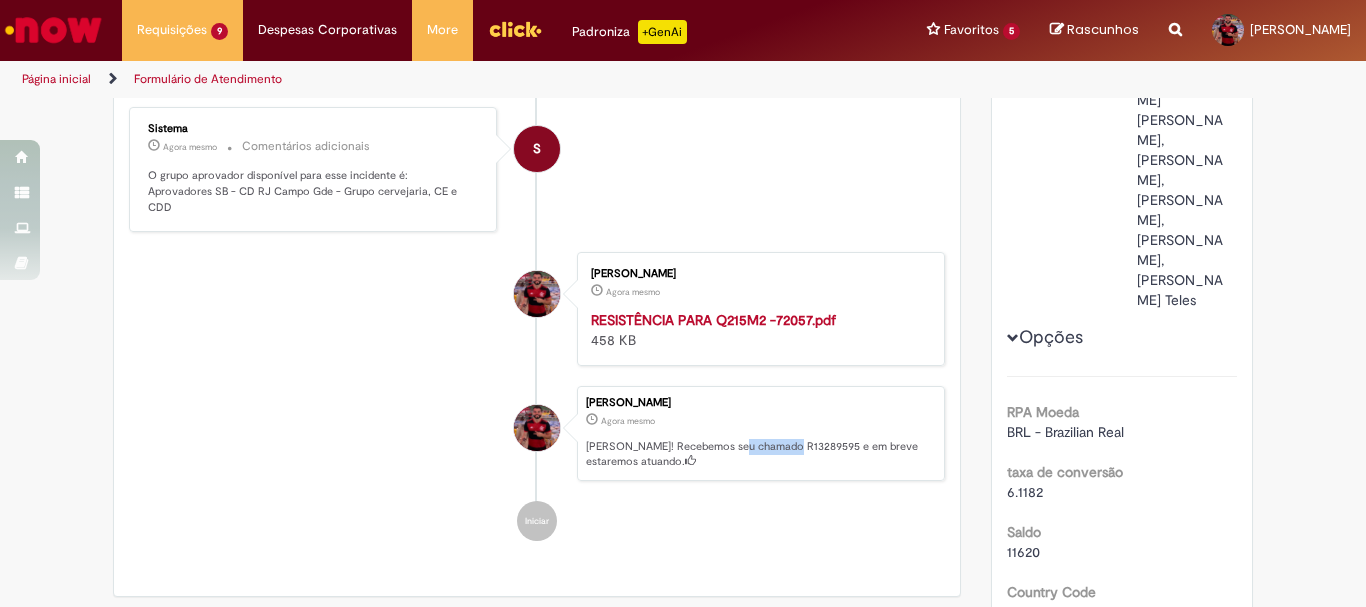 drag, startPoint x: 732, startPoint y: 431, endPoint x: 781, endPoint y: 432, distance: 49.010204 